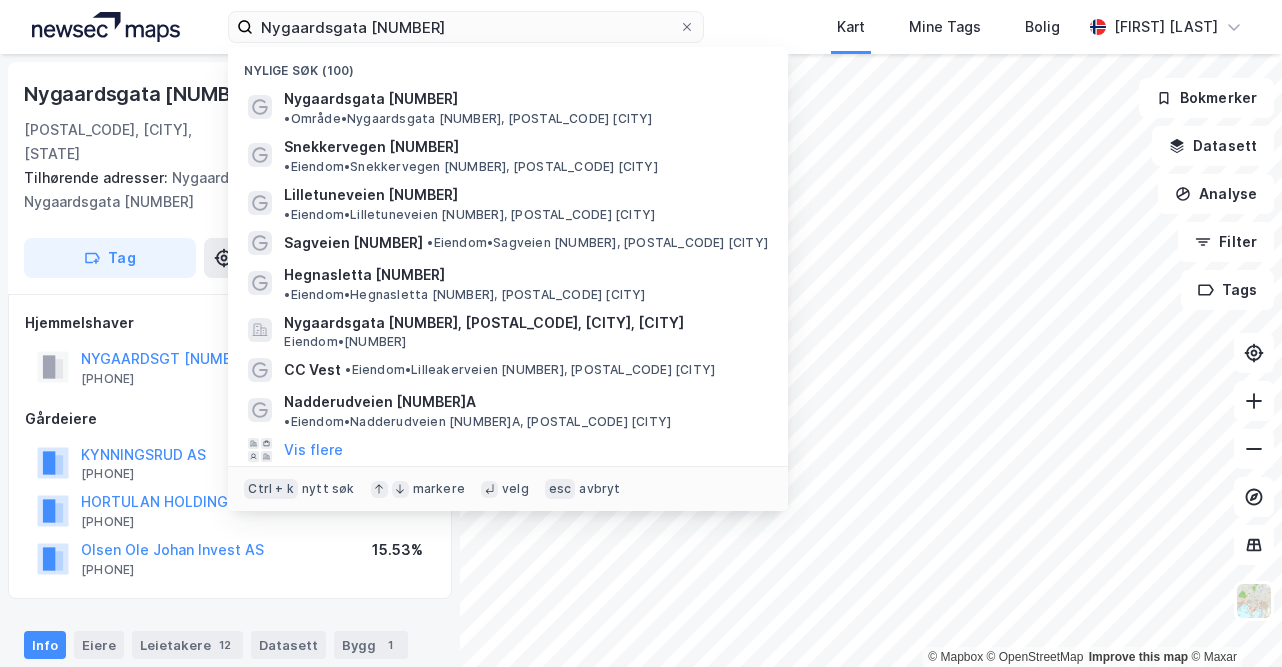 scroll, scrollTop: 0, scrollLeft: 0, axis: both 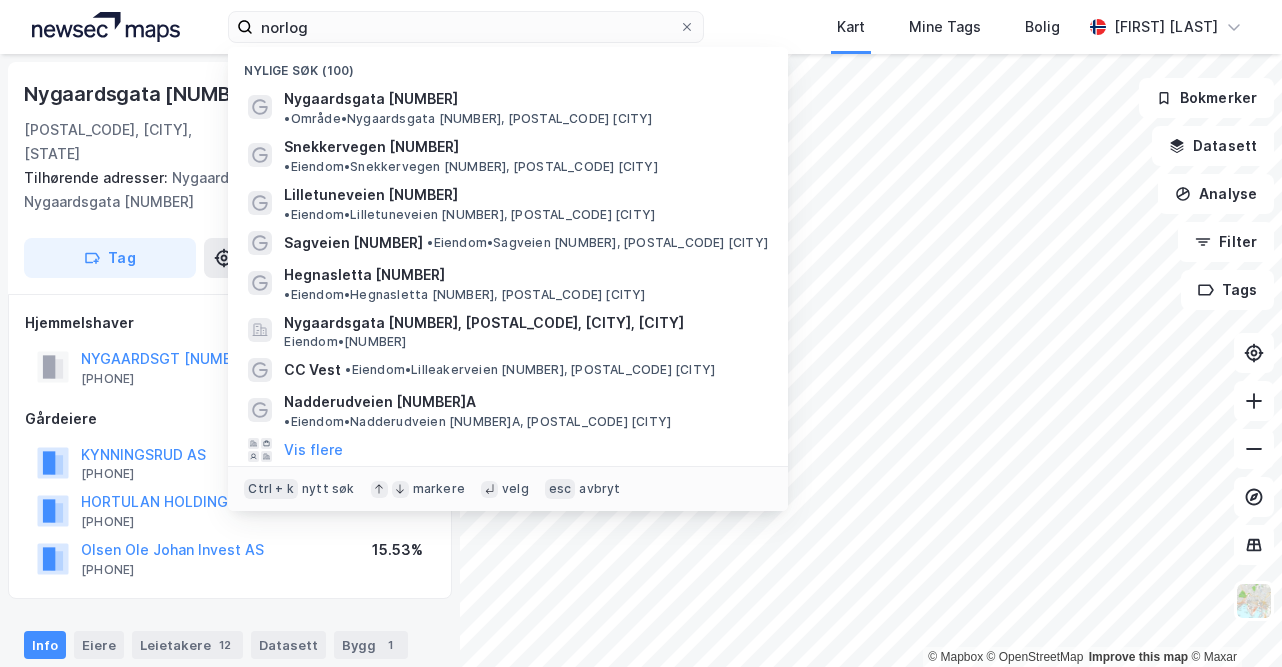 type on "norlog" 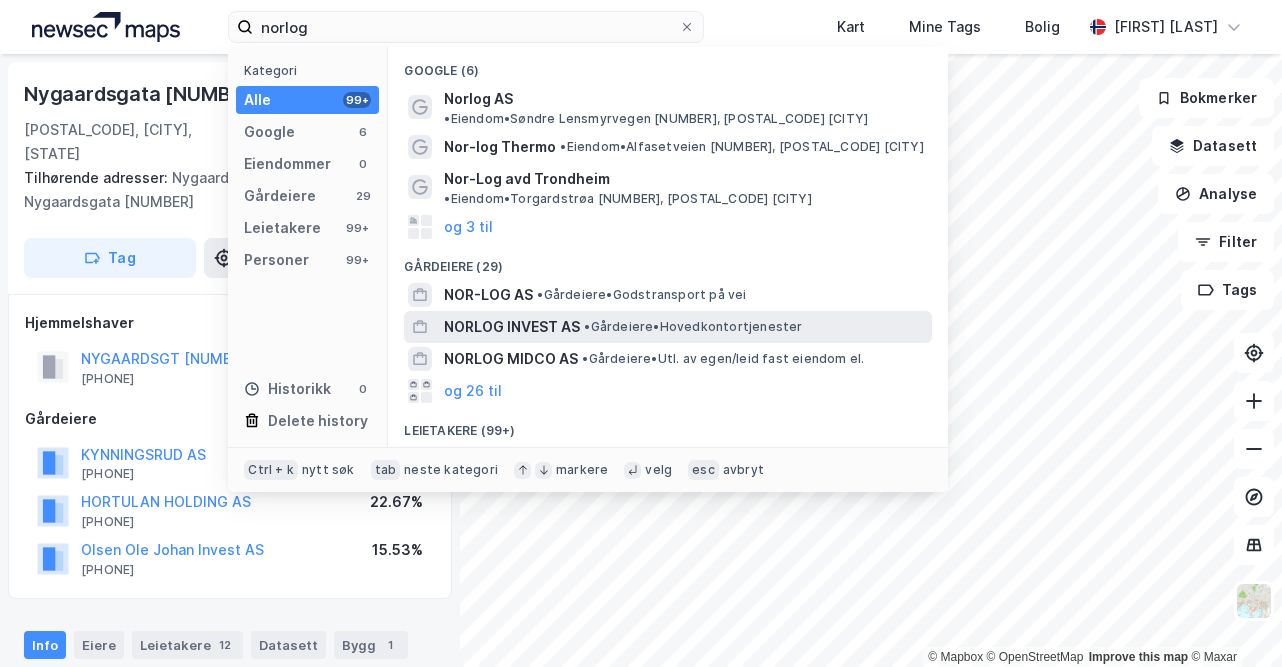 click on "•  Gårdeiere  •  Hovedkontortjenester" at bounding box center (693, 327) 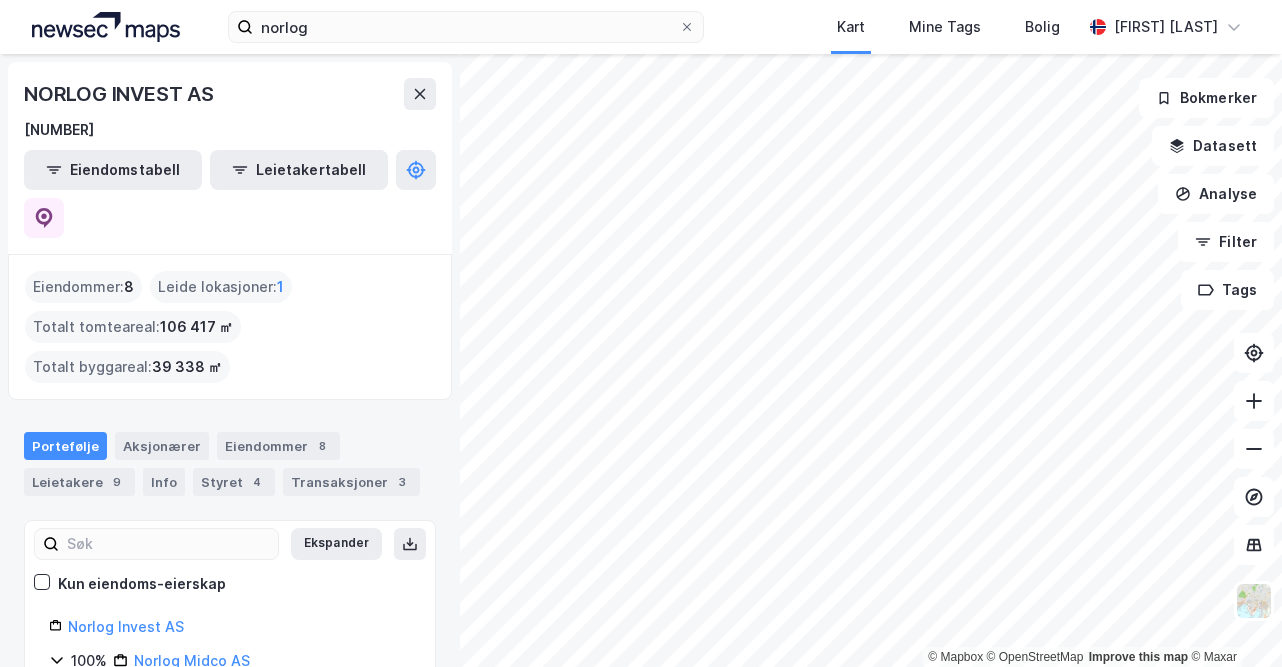 scroll, scrollTop: 140, scrollLeft: 0, axis: vertical 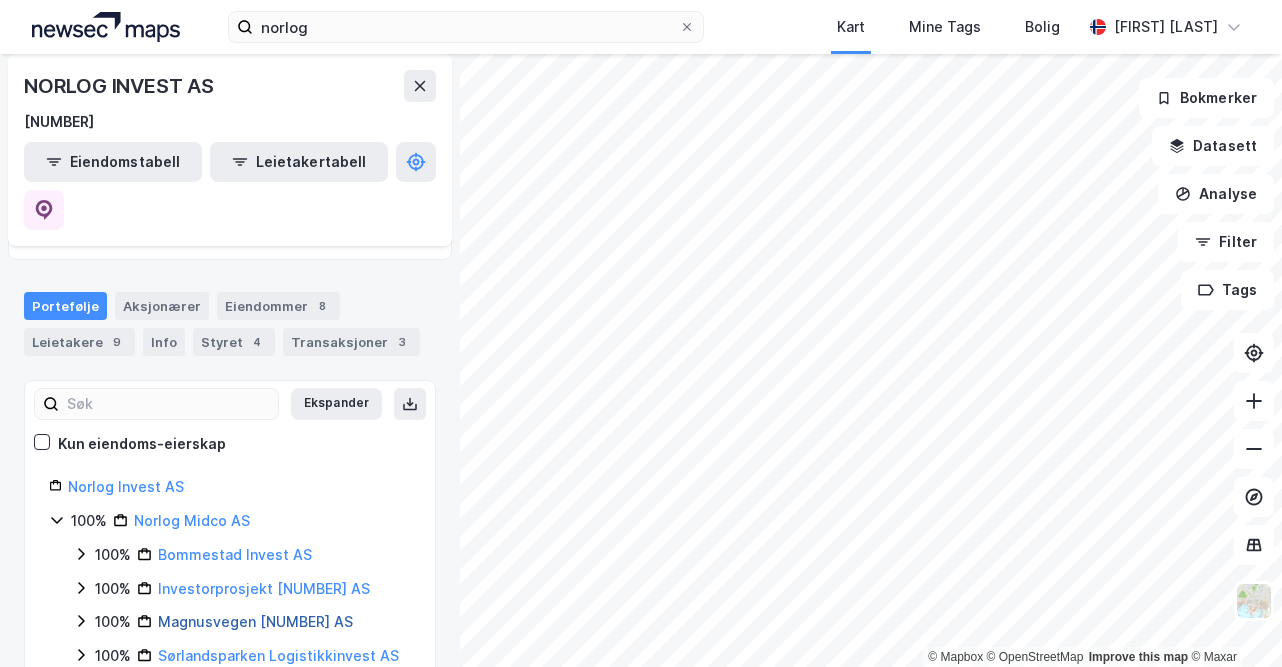 click on "Magnusvegen [NUMBER] AS" at bounding box center [255, 621] 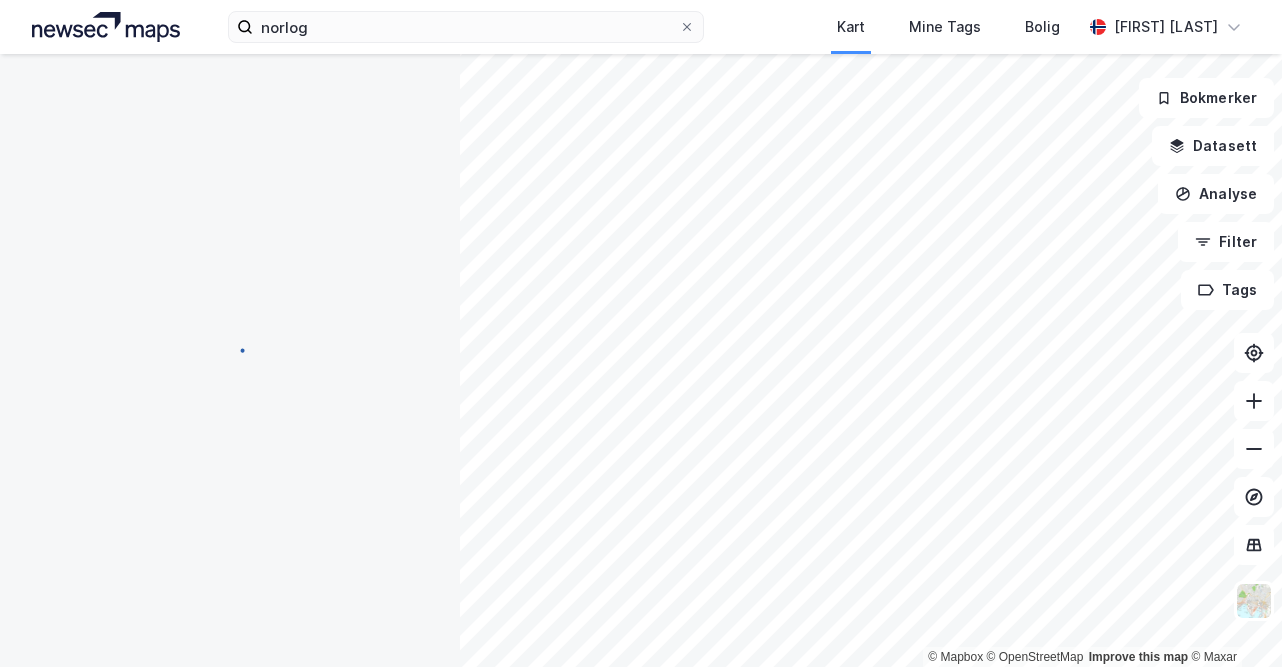scroll, scrollTop: 0, scrollLeft: 0, axis: both 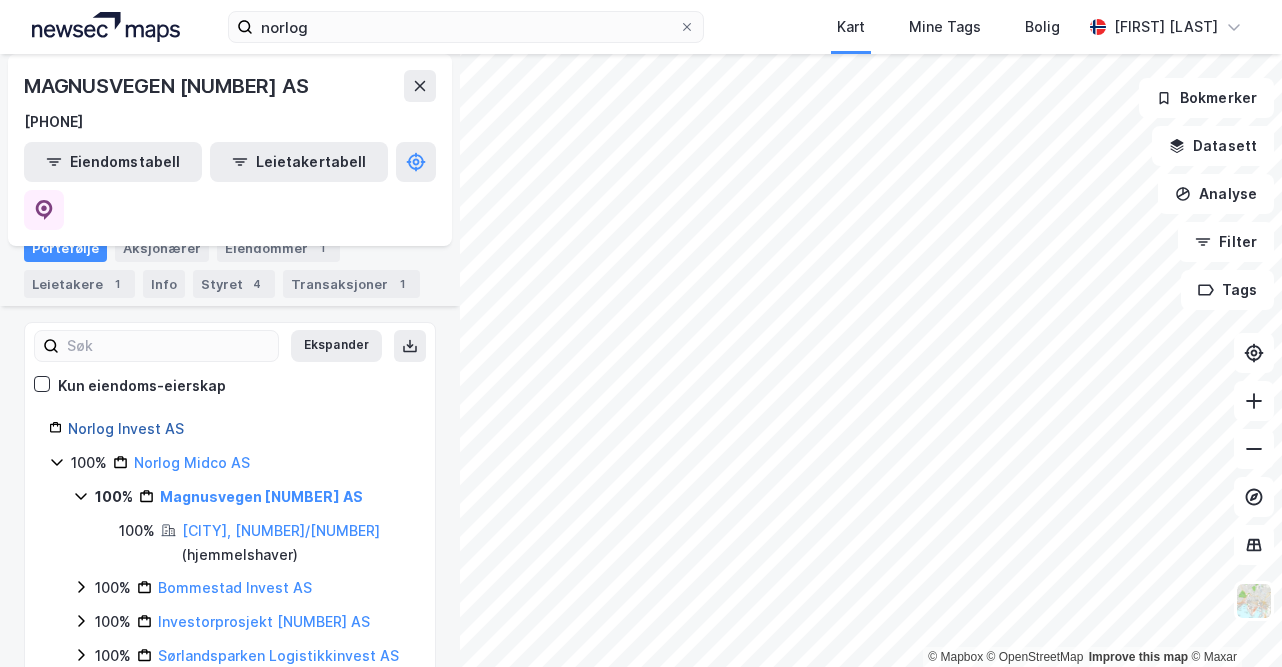 click on "Norlog Invest AS" at bounding box center (126, 428) 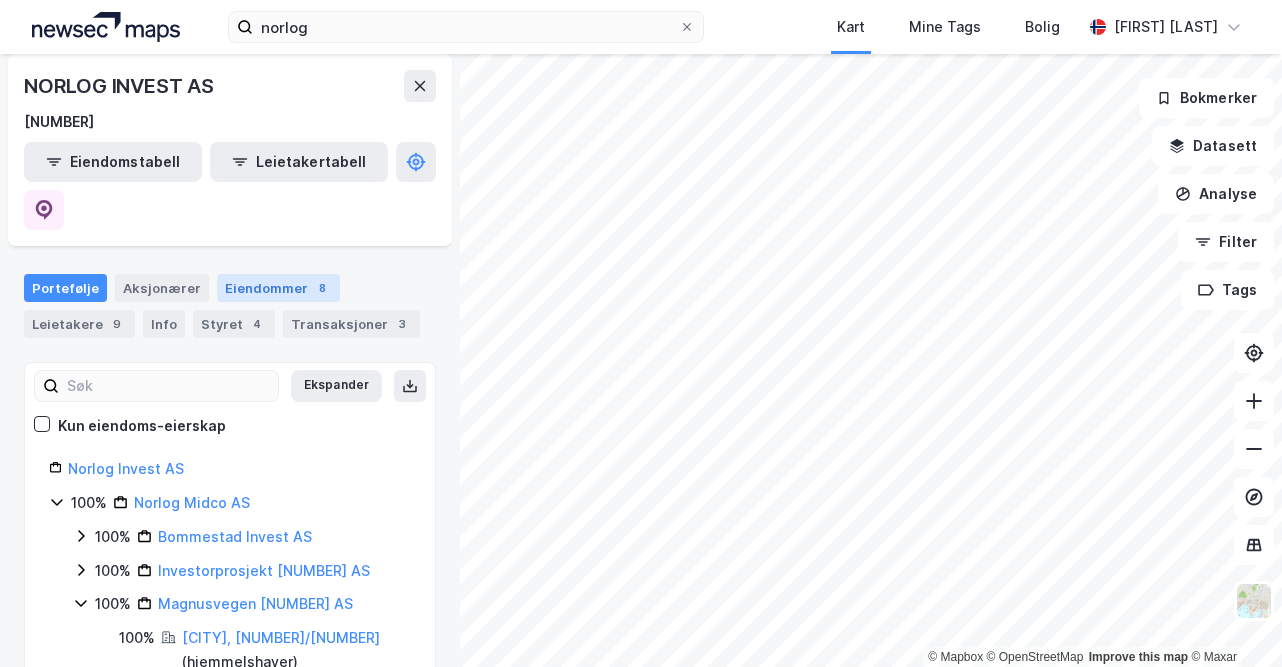 click on "Portefølje Aksjonærer Eiendommer [NUMBER] Leietakere [NUMBER] Info Styret [NUMBER] Transaksjoner [NUMBER]" at bounding box center (230, 298) 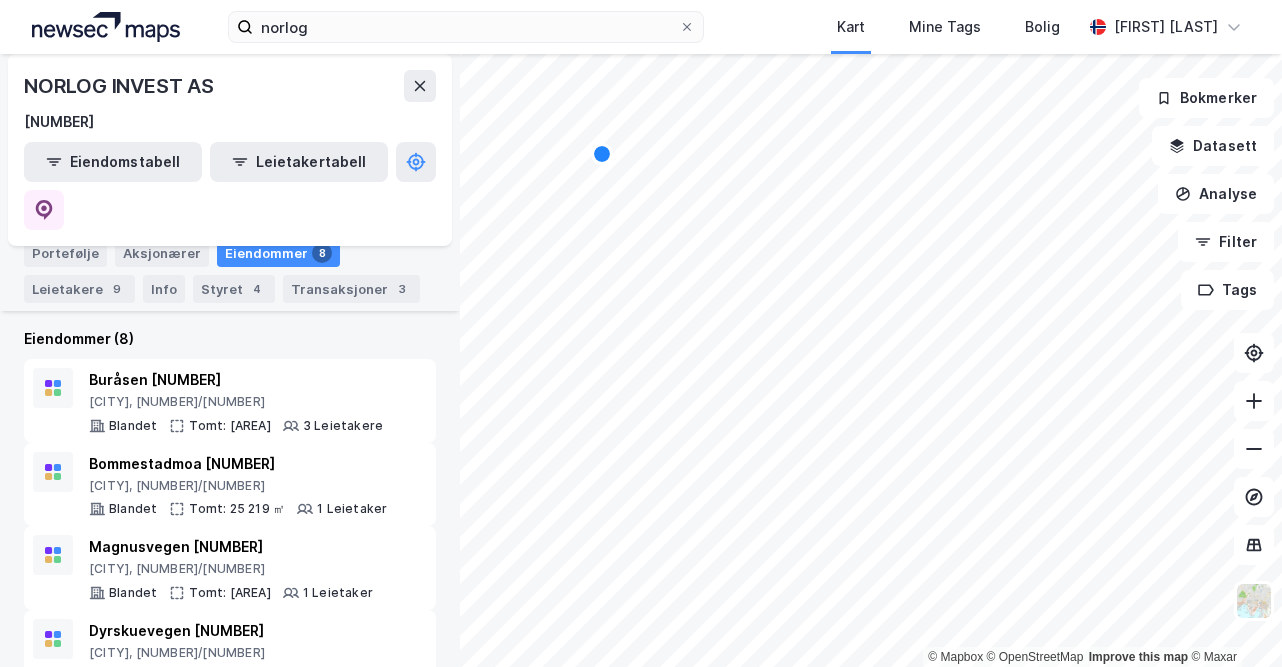 scroll, scrollTop: 192, scrollLeft: 0, axis: vertical 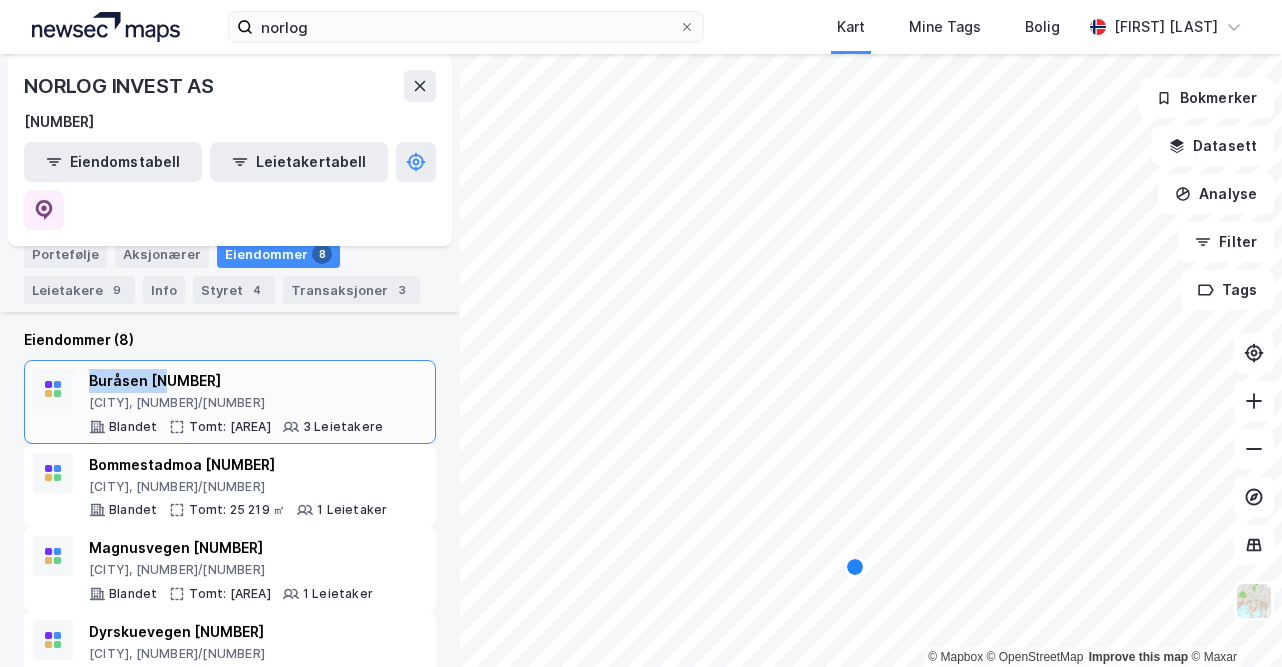 drag, startPoint x: 172, startPoint y: 330, endPoint x: 82, endPoint y: 335, distance: 90.13878 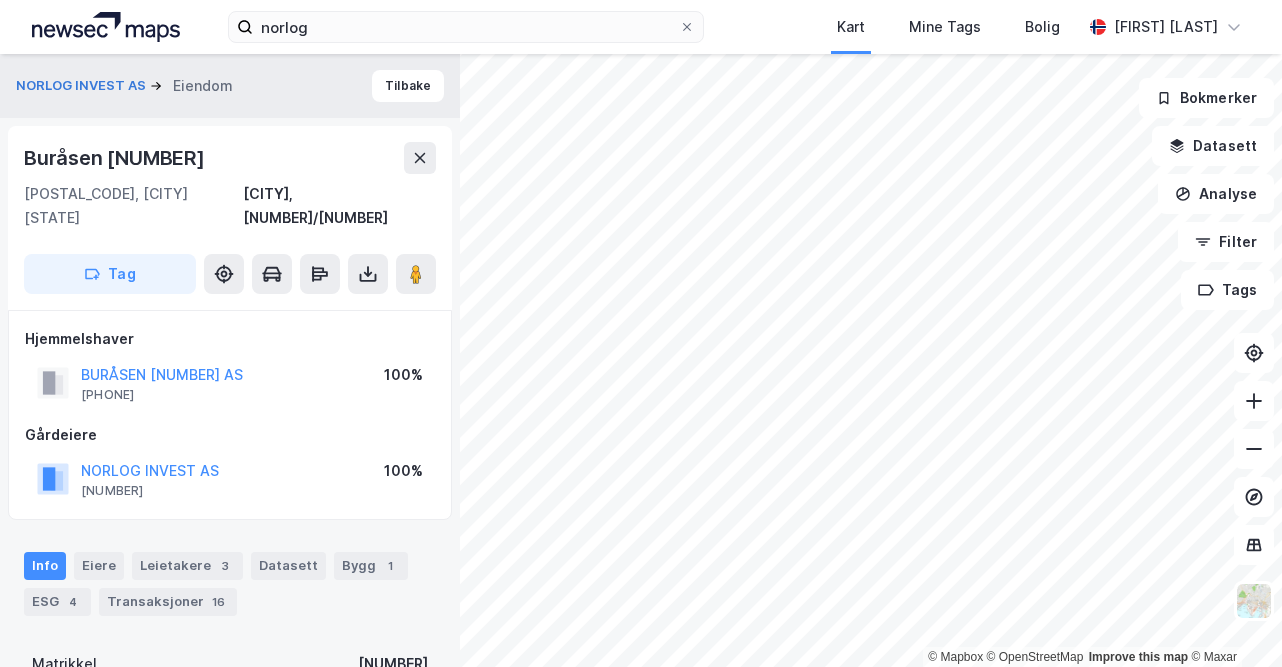 click on "Buråsen [NUMBER]" at bounding box center (116, 158) 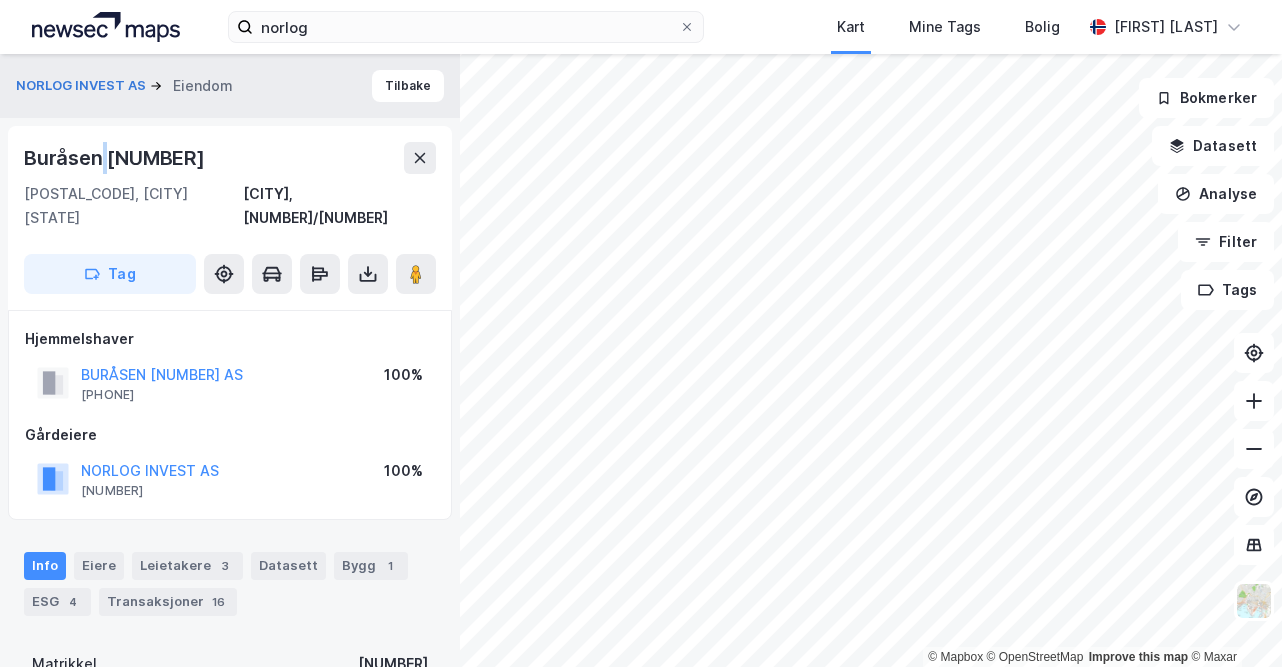 click on "Buråsen [NUMBER]" at bounding box center (116, 158) 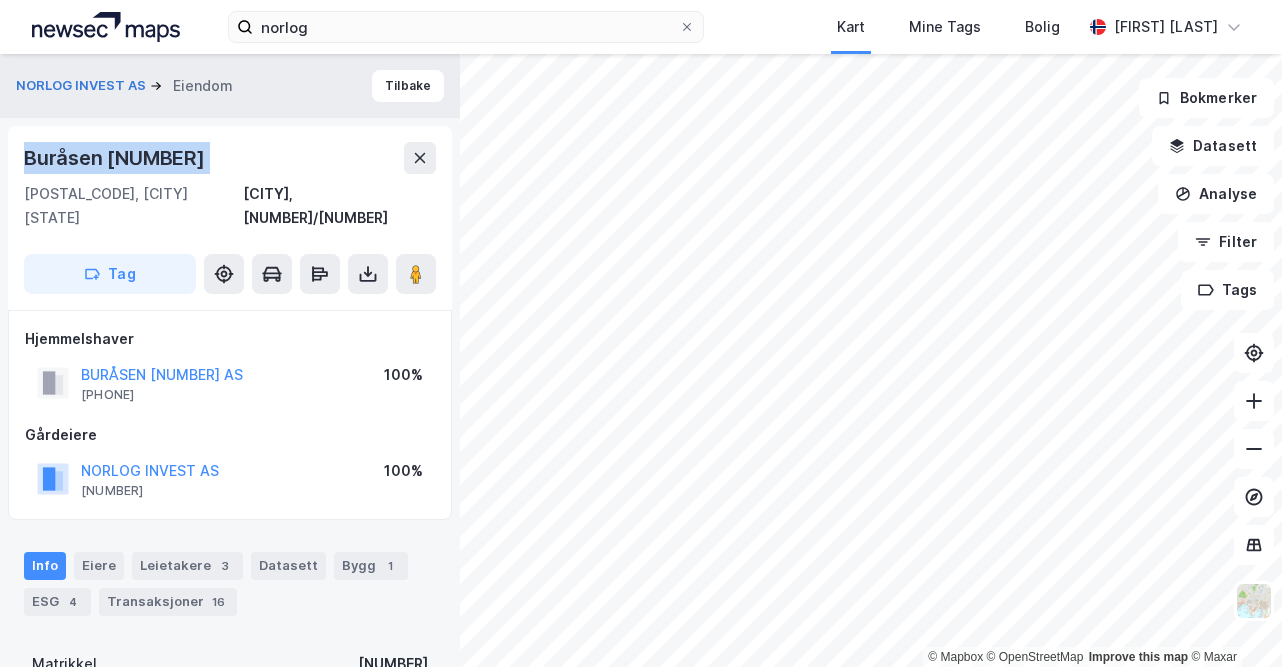 click on "Buråsen [NUMBER]" at bounding box center [116, 158] 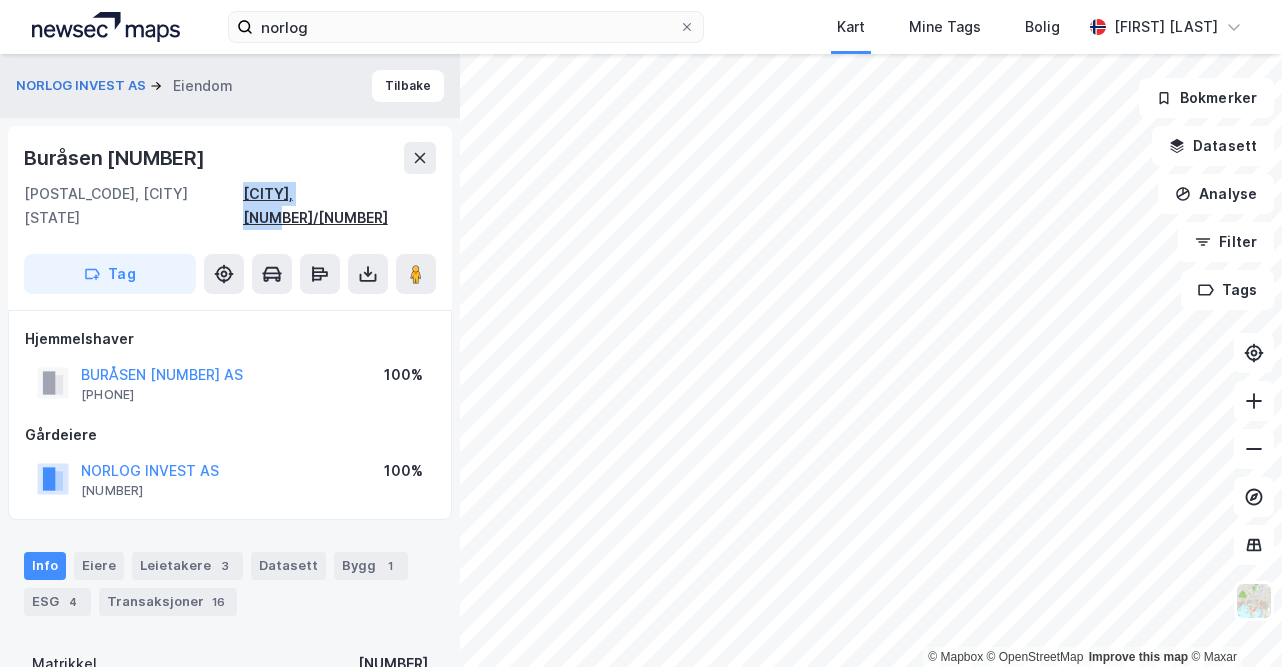 drag, startPoint x: 285, startPoint y: 194, endPoint x: 376, endPoint y: 205, distance: 91.66242 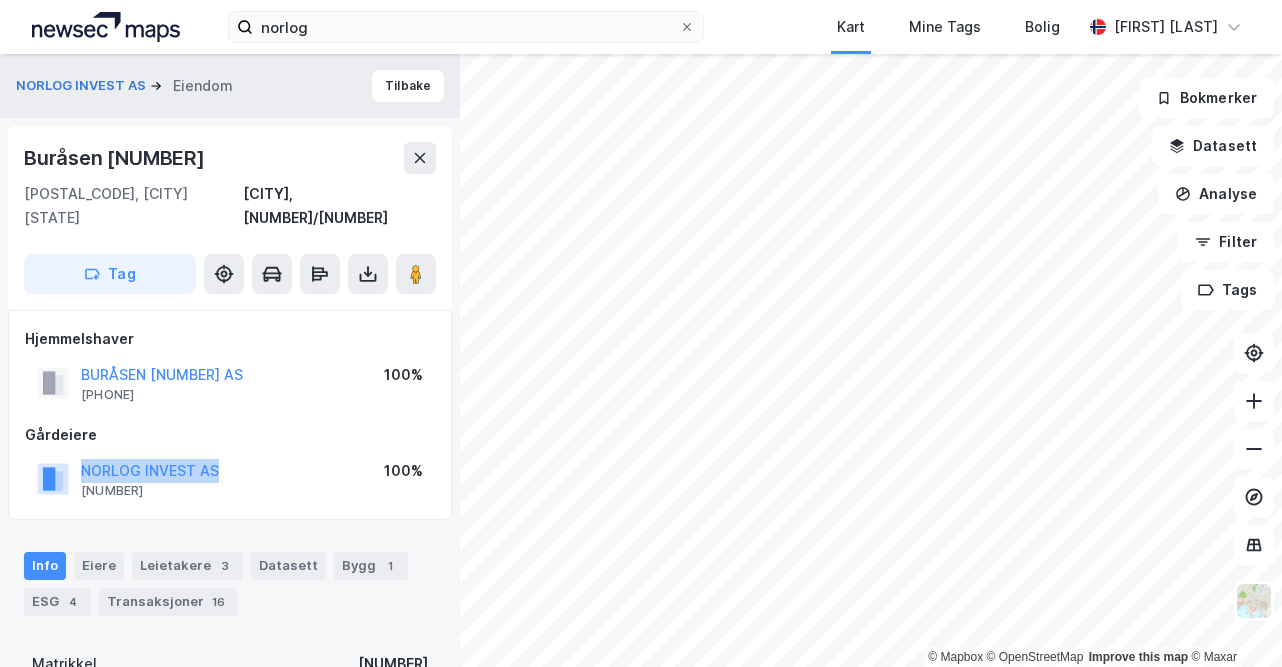 drag, startPoint x: 222, startPoint y: 448, endPoint x: 74, endPoint y: 454, distance: 148.12157 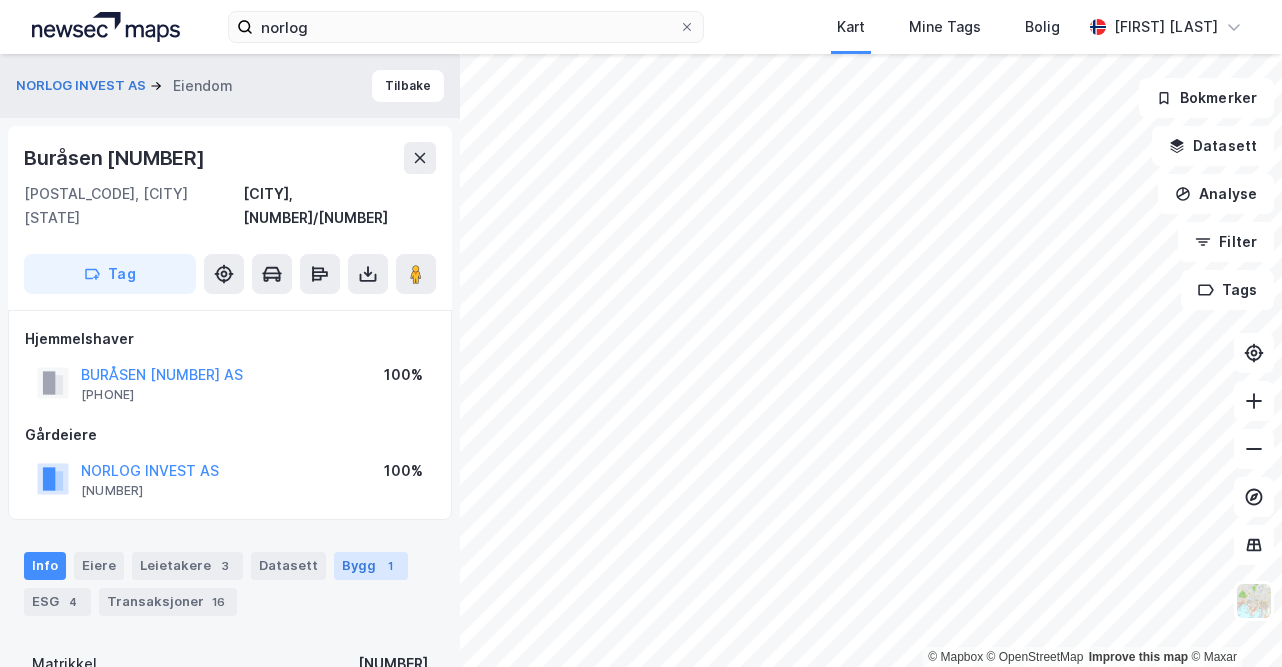 click on "Bygg 1" at bounding box center (371, 566) 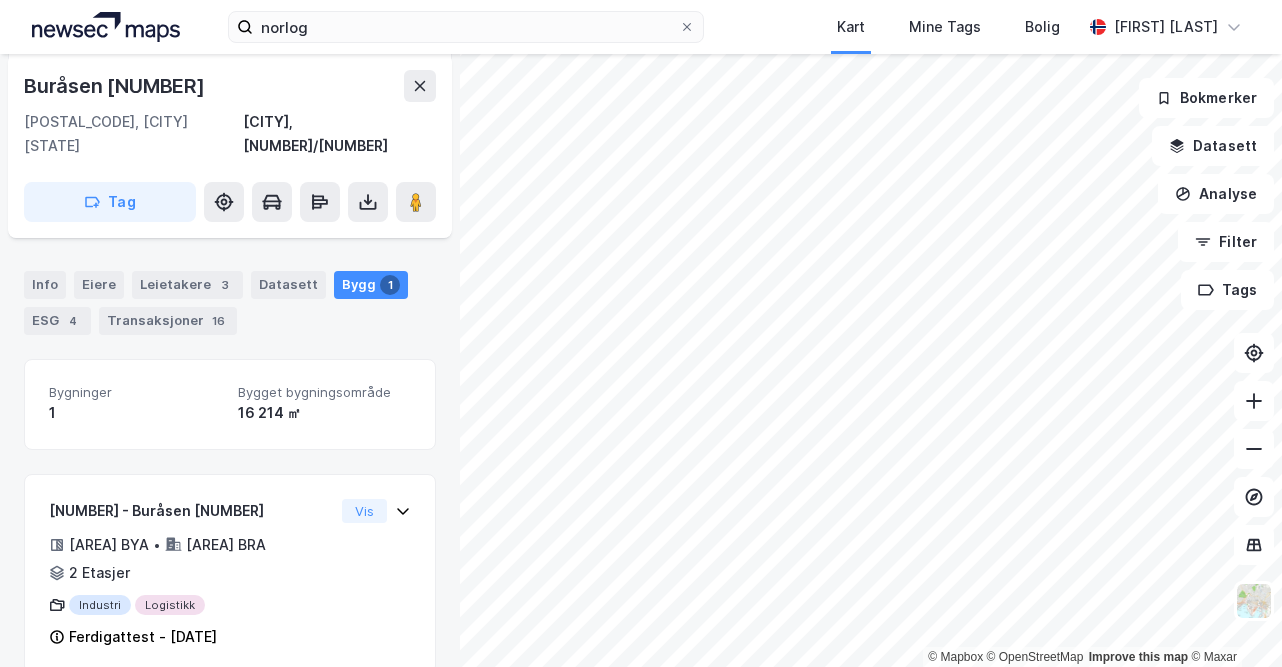 scroll, scrollTop: 285, scrollLeft: 0, axis: vertical 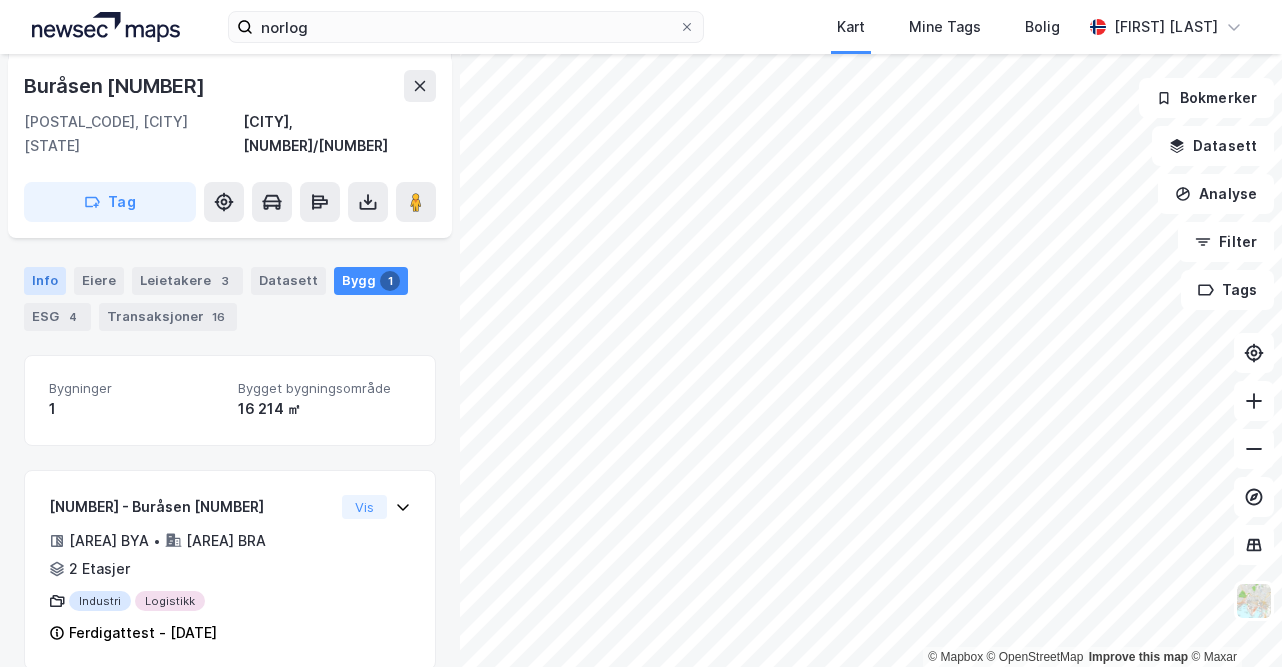 click on "Info" at bounding box center (45, 281) 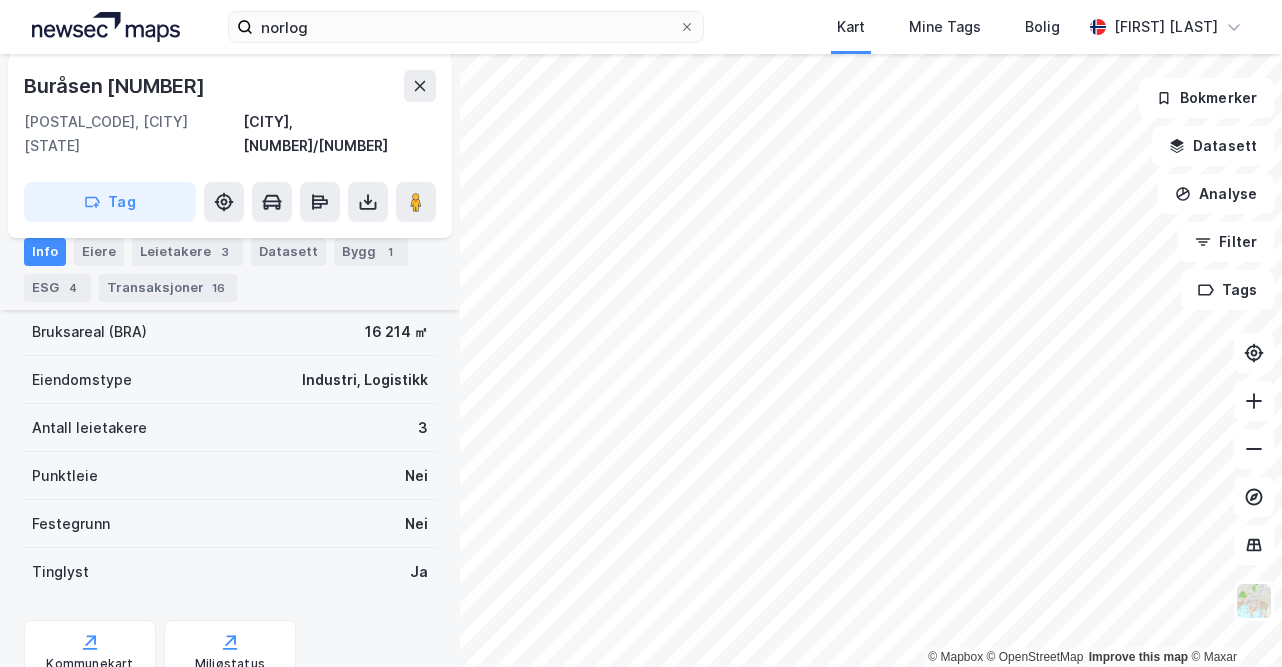 scroll, scrollTop: 268, scrollLeft: 0, axis: vertical 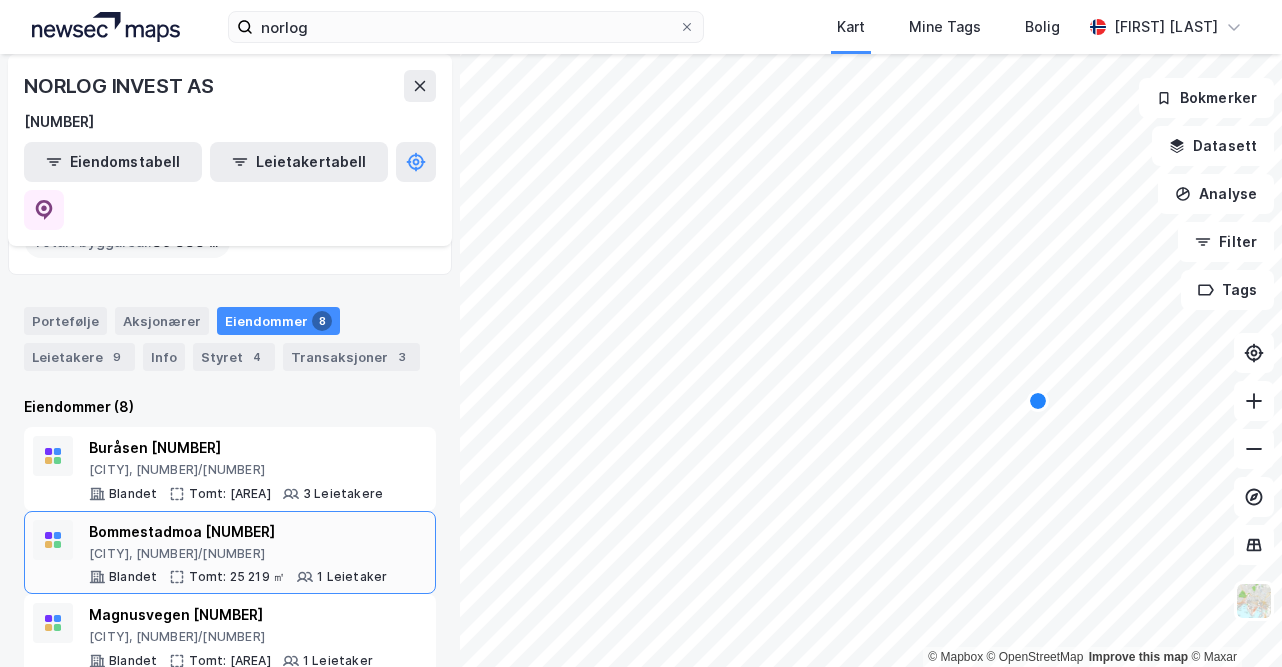click on "Bommestadmoa [NUMBER]" at bounding box center (238, 532) 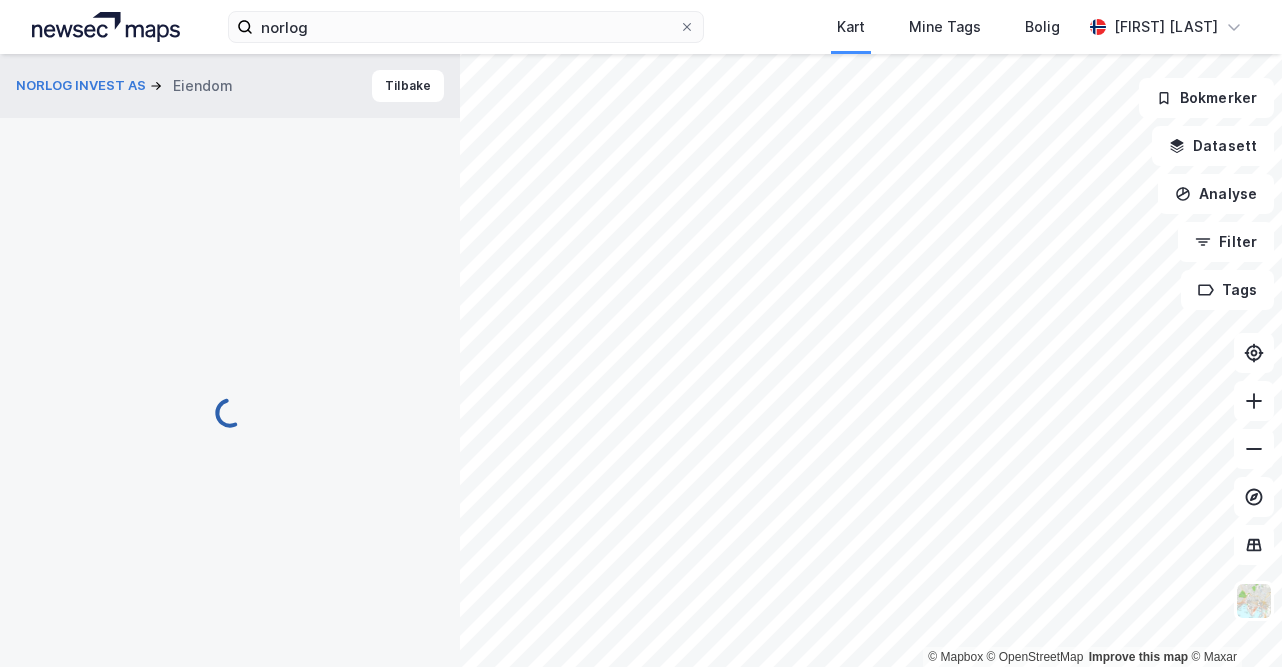 scroll, scrollTop: 171, scrollLeft: 0, axis: vertical 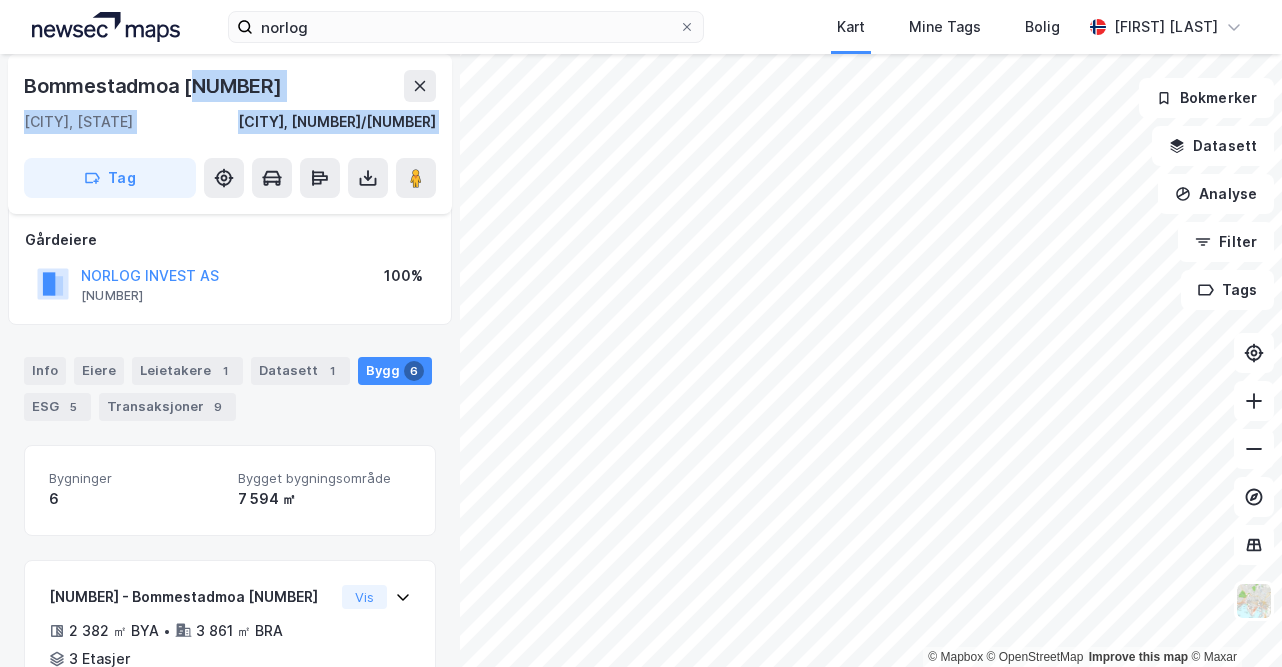 drag, startPoint x: 196, startPoint y: 83, endPoint x: 0, endPoint y: 92, distance: 196.20653 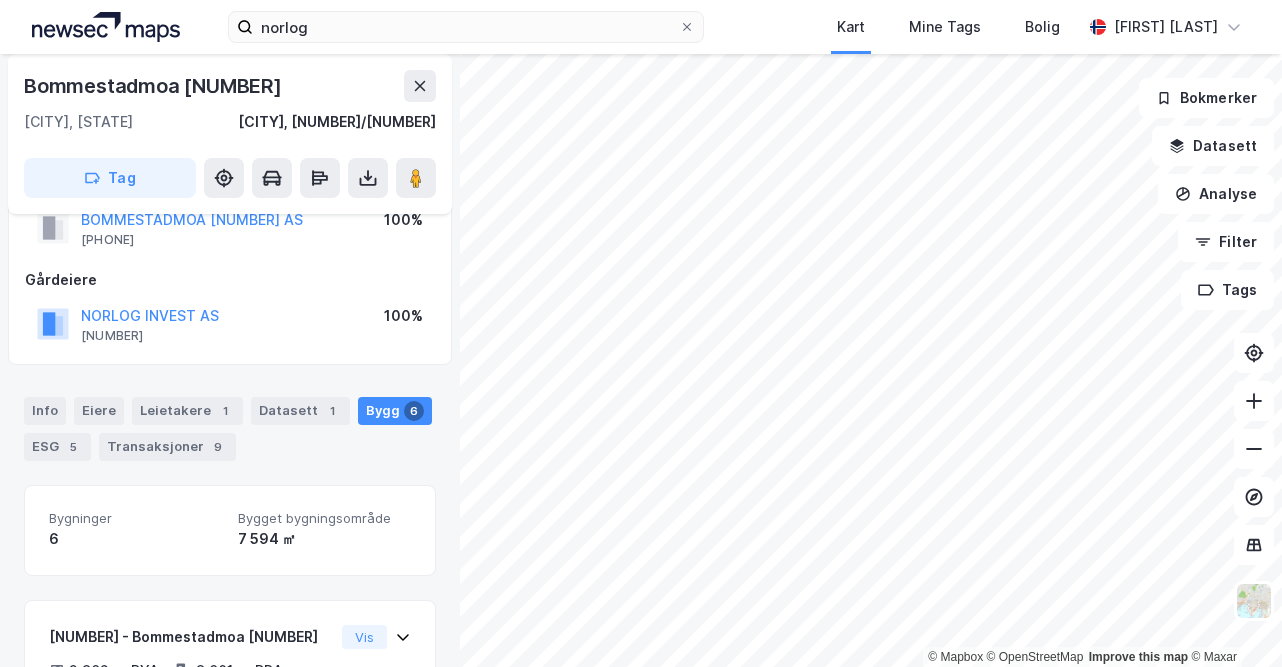 click on "Bommestadmoa [NUMBER]" at bounding box center (155, 86) 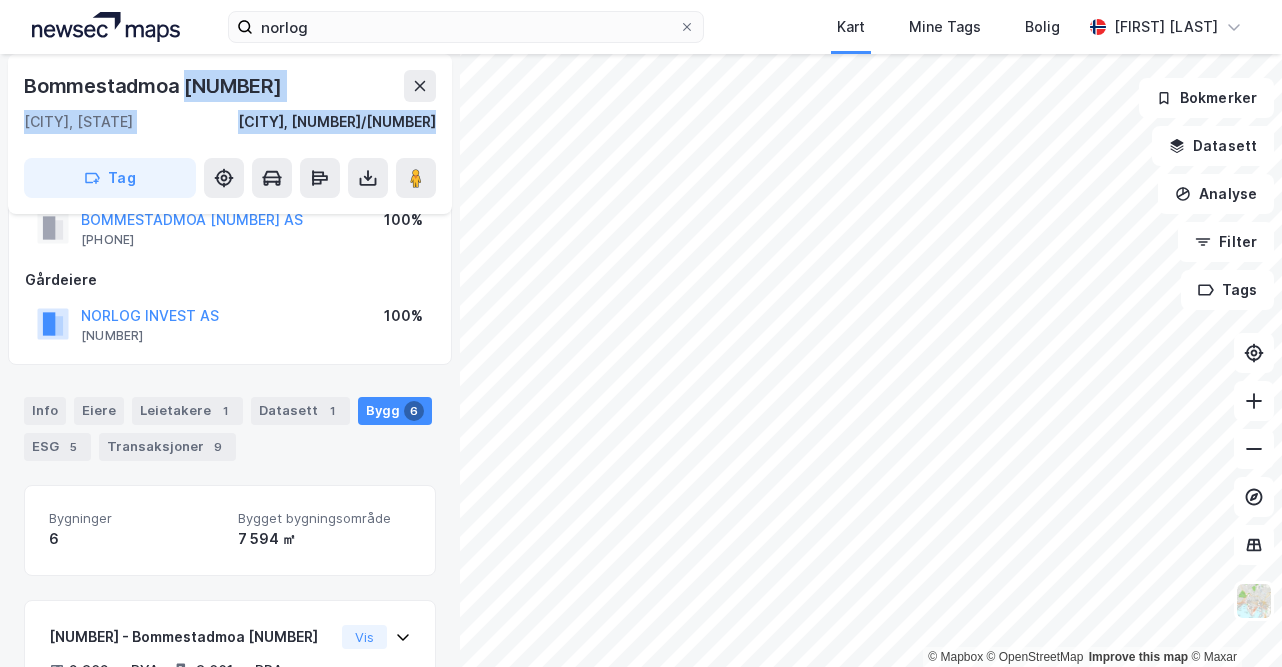 drag, startPoint x: 190, startPoint y: 85, endPoint x: 0, endPoint y: 85, distance: 190 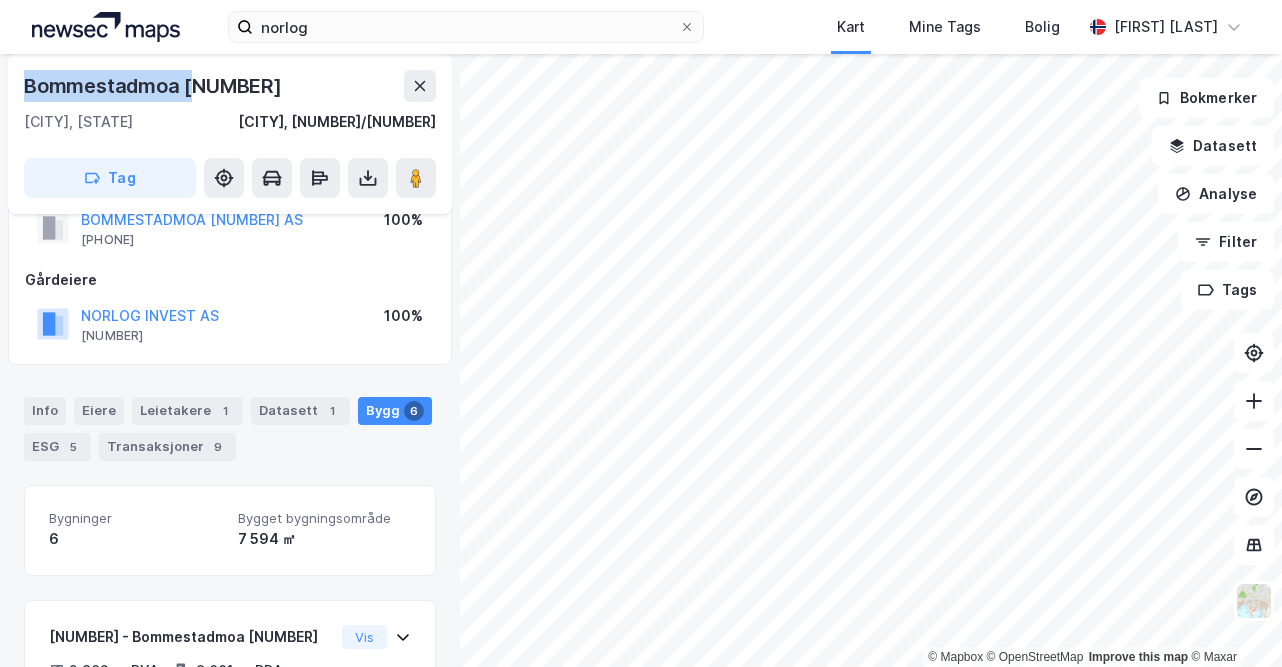 drag, startPoint x: 195, startPoint y: 87, endPoint x: 25, endPoint y: 88, distance: 170.00294 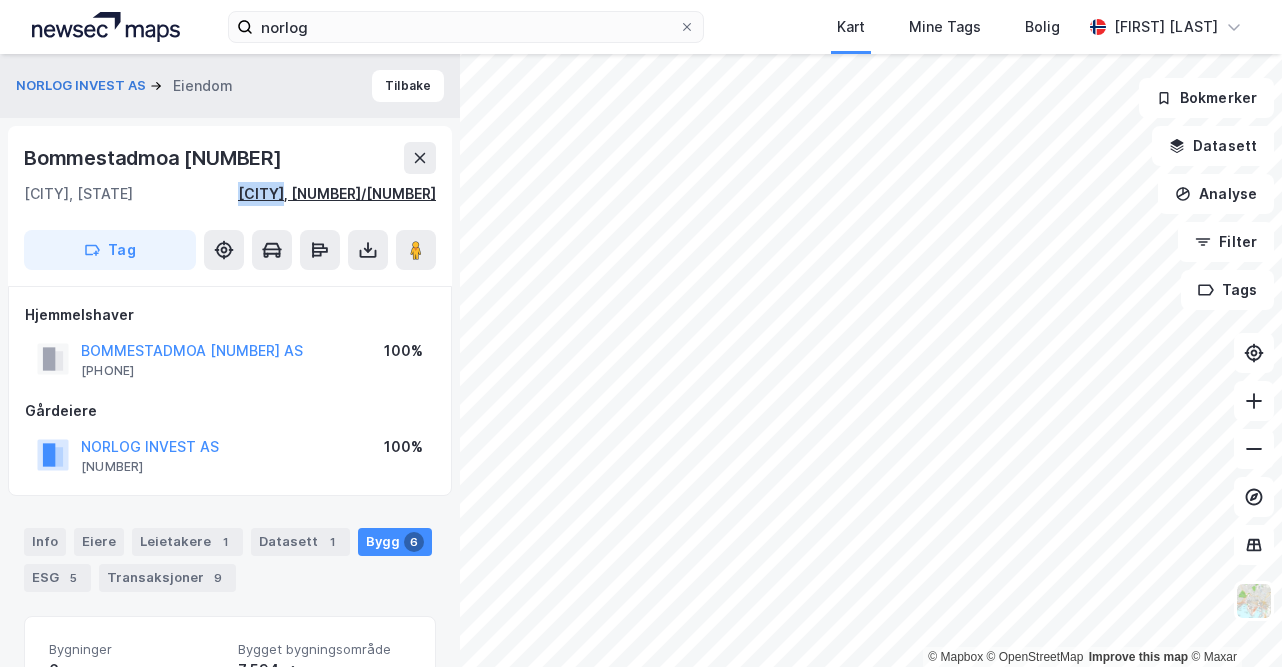 drag, startPoint x: 320, startPoint y: 193, endPoint x: 368, endPoint y: 191, distance: 48.04165 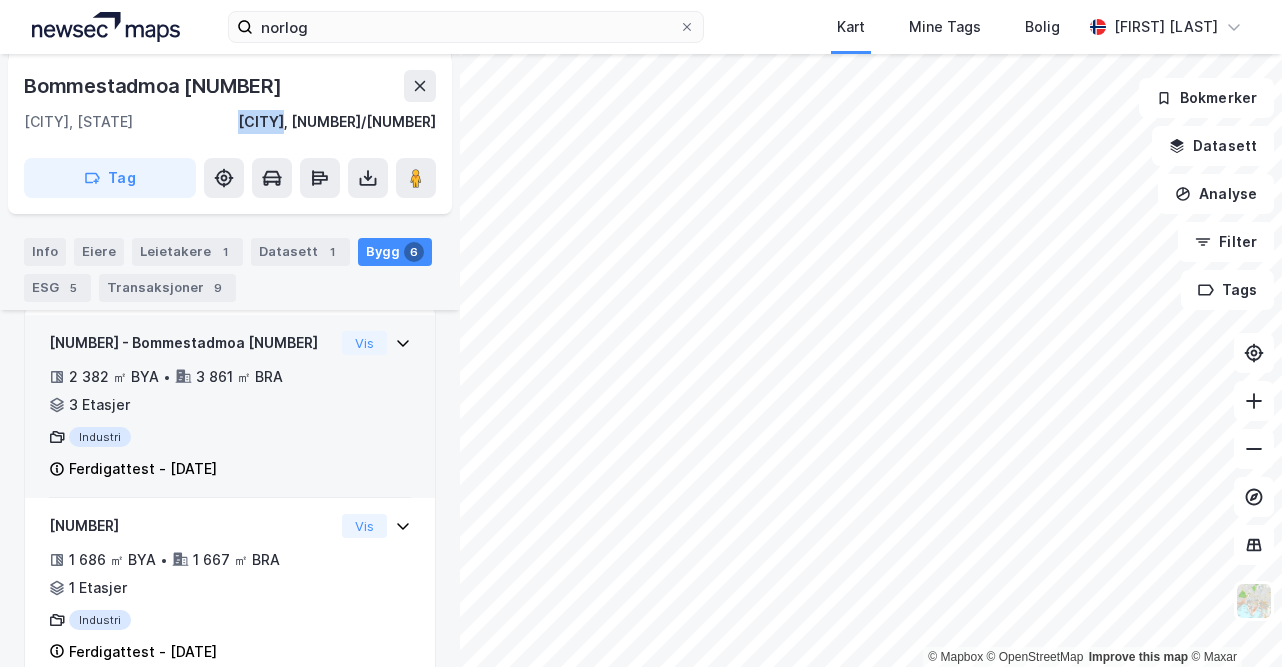scroll, scrollTop: 336, scrollLeft: 0, axis: vertical 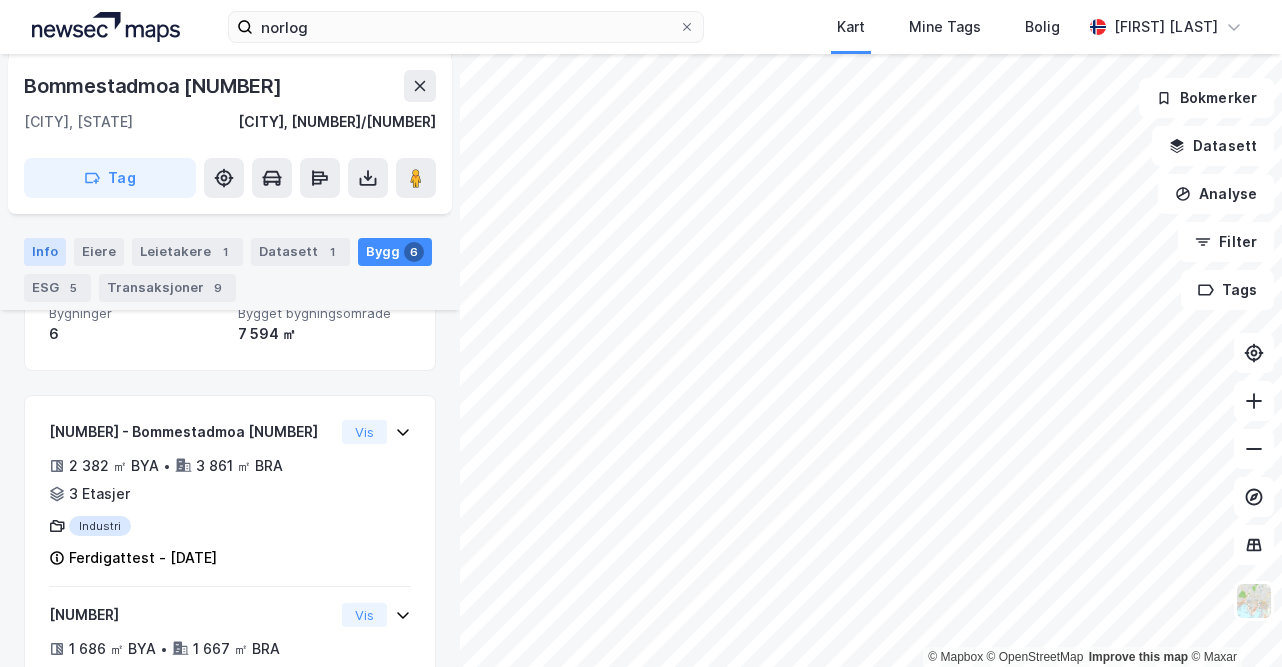 click on "Info" at bounding box center [45, 252] 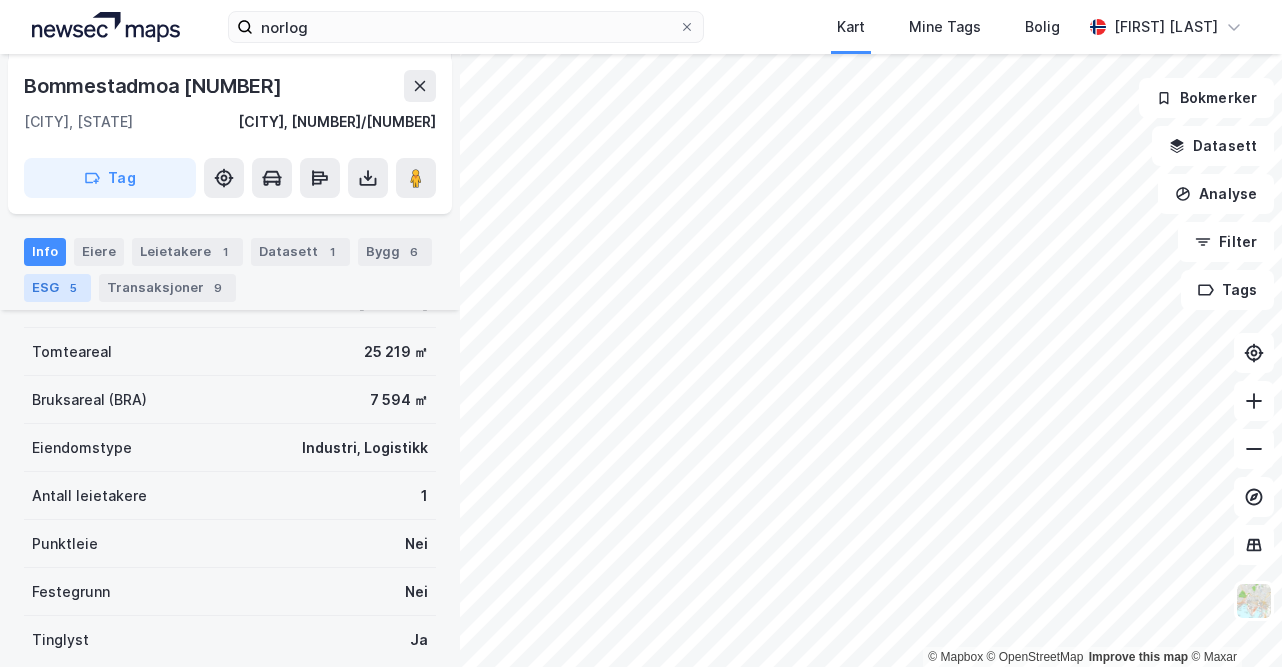 click on "5" at bounding box center [73, 288] 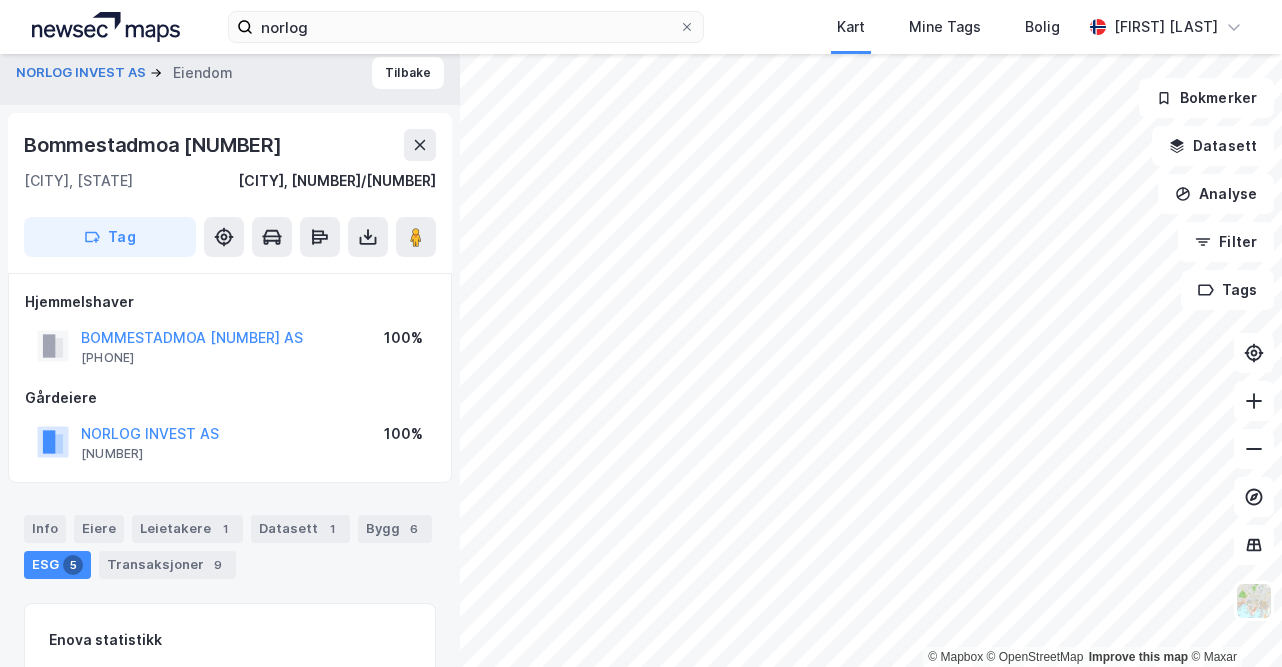 scroll, scrollTop: 1, scrollLeft: 0, axis: vertical 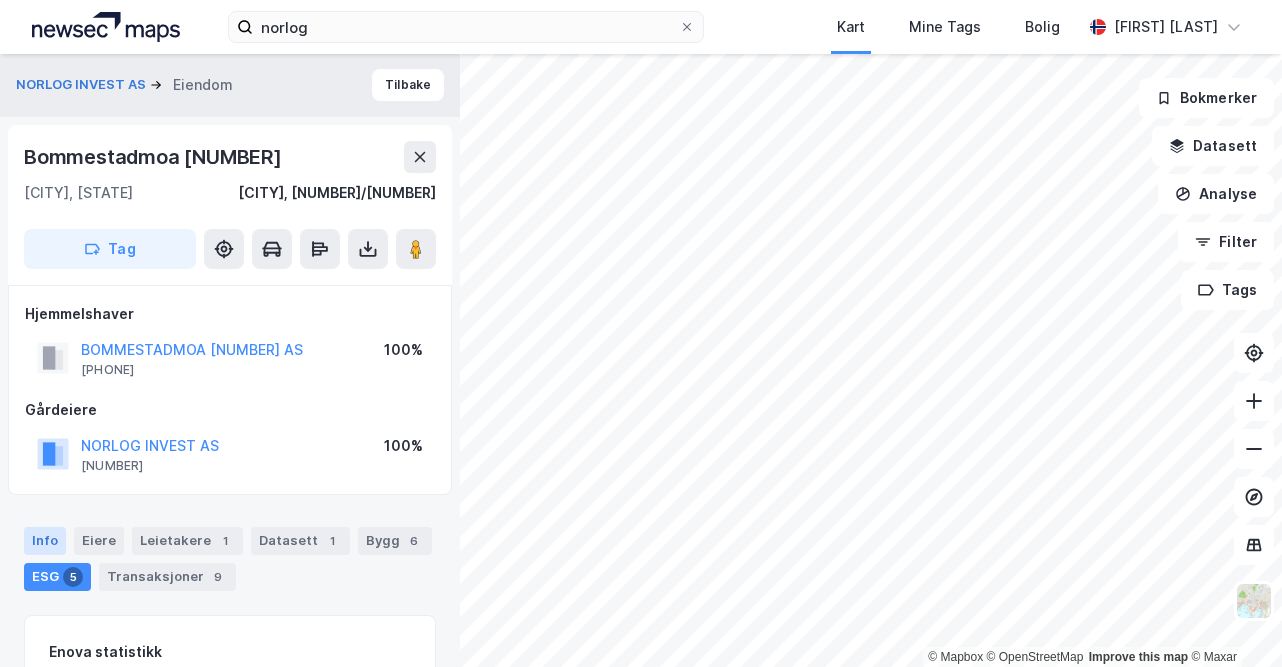drag, startPoint x: 64, startPoint y: 533, endPoint x: 50, endPoint y: 531, distance: 14.142136 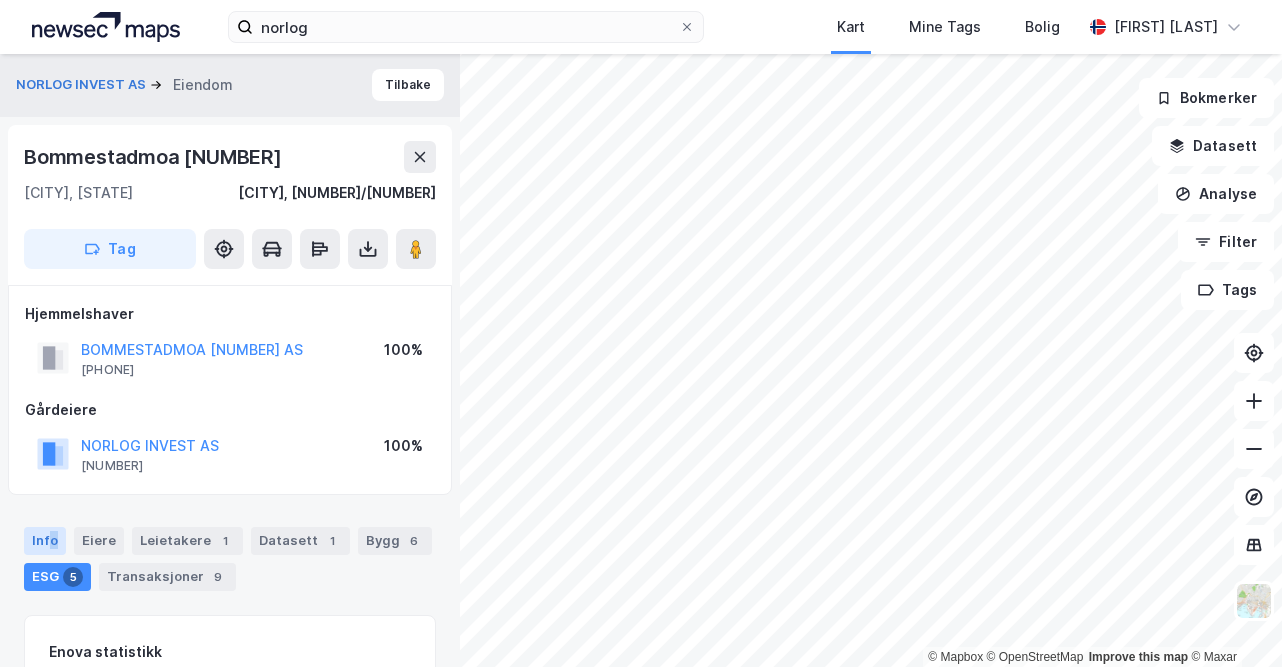 click on "Info" at bounding box center [45, 541] 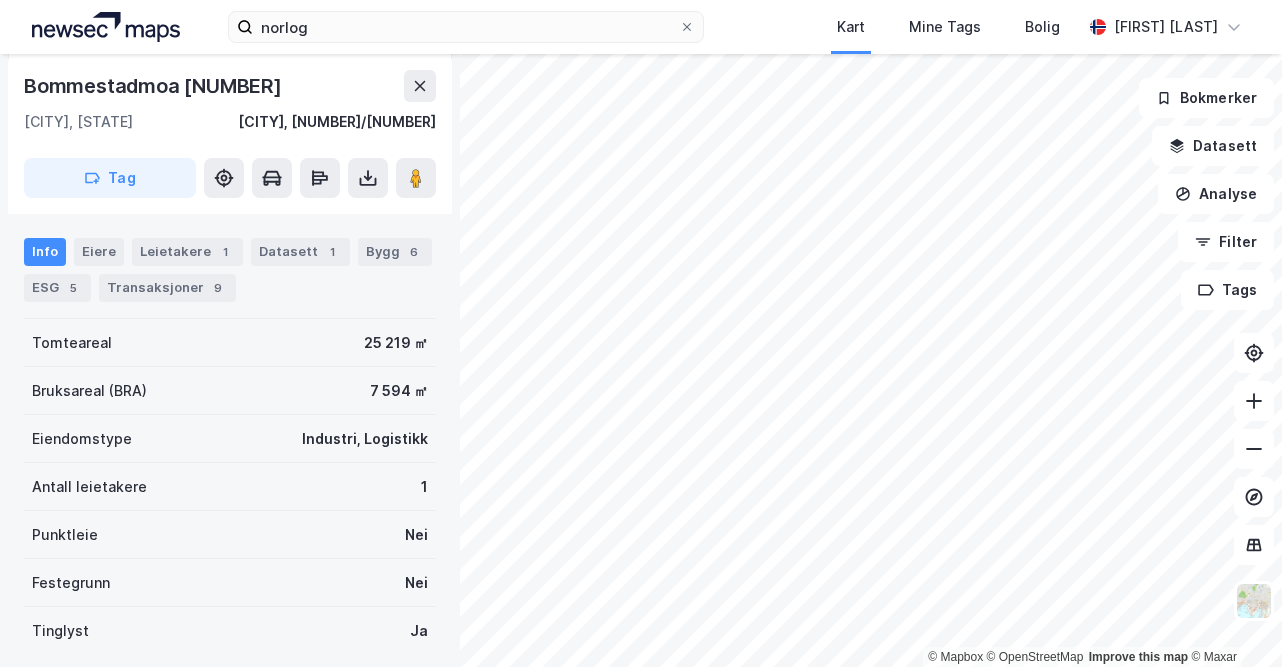 scroll, scrollTop: 0, scrollLeft: 0, axis: both 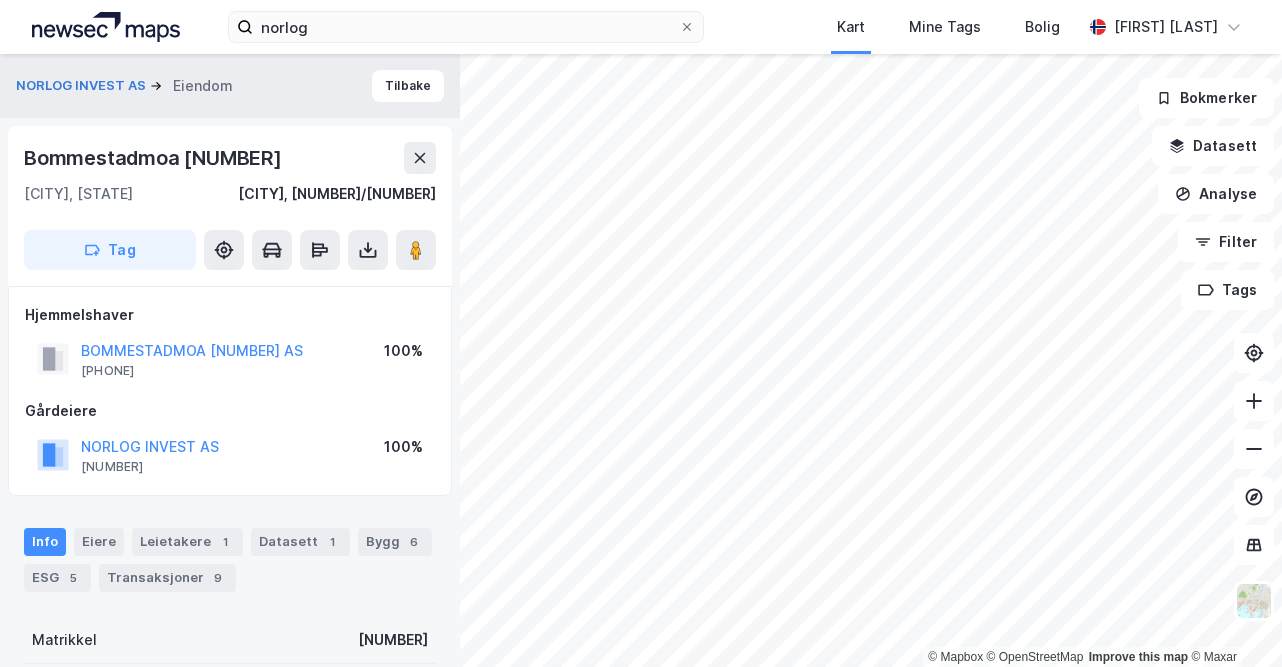 click on "Gårdeiere" at bounding box center (230, 411) 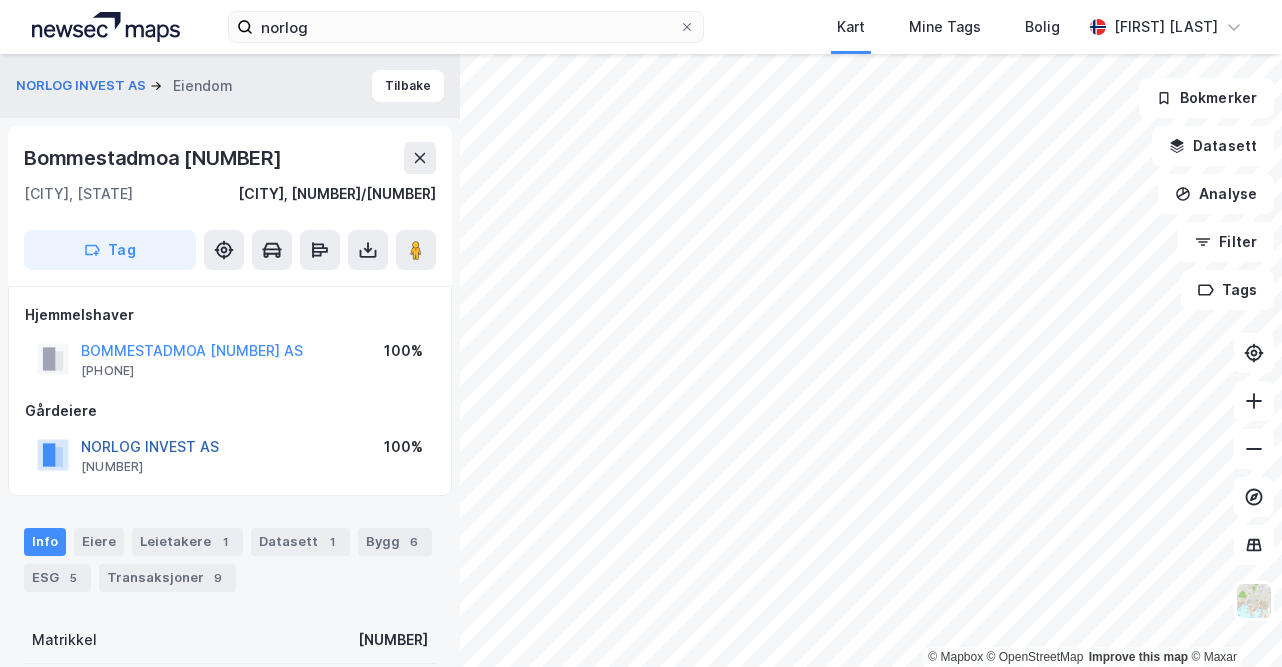 click on "NORLOG INVEST AS" at bounding box center [0, 0] 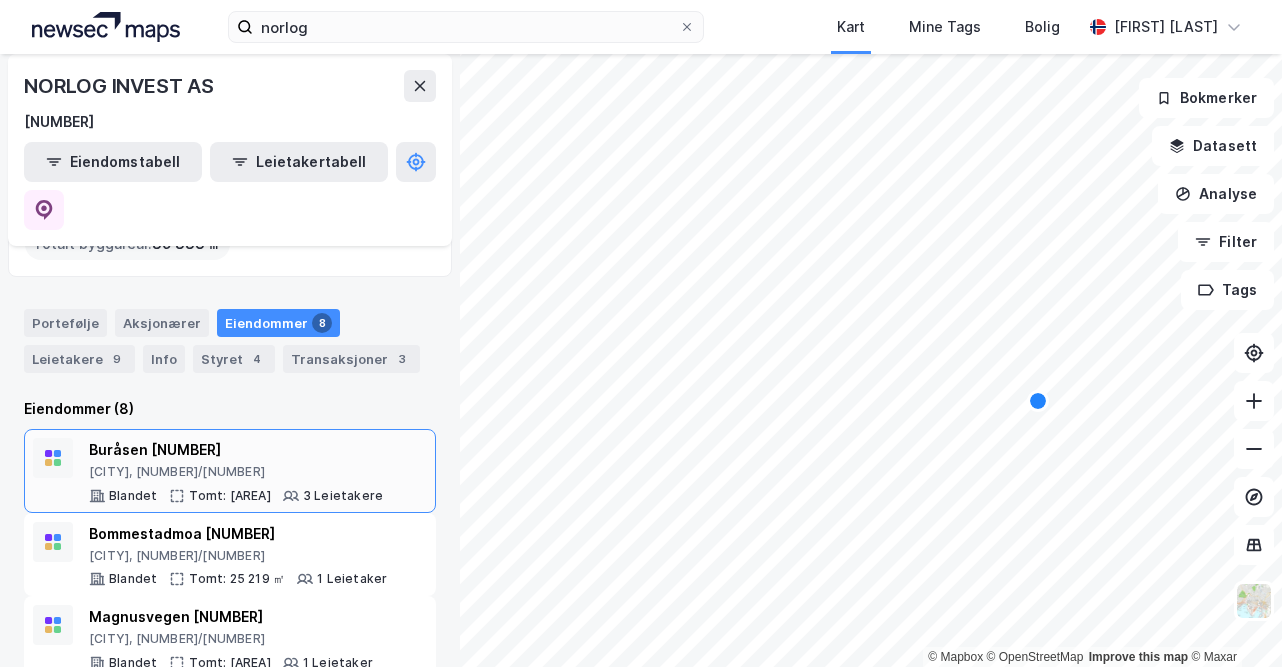 scroll, scrollTop: 125, scrollLeft: 0, axis: vertical 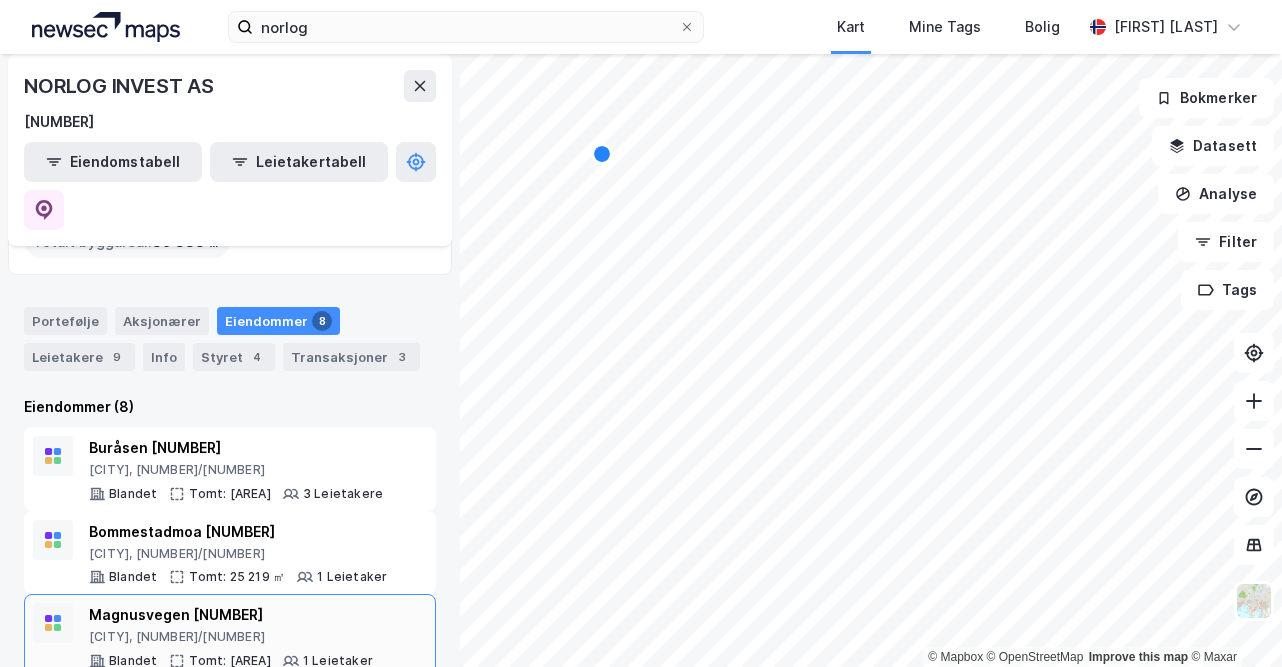 click on "Magnusvegen [NUMBER] [CITY], [NUMBER]/[NUMBER] Blandet Tomt: [AREA] [NUMBER] Leietaker" at bounding box center [230, 636] 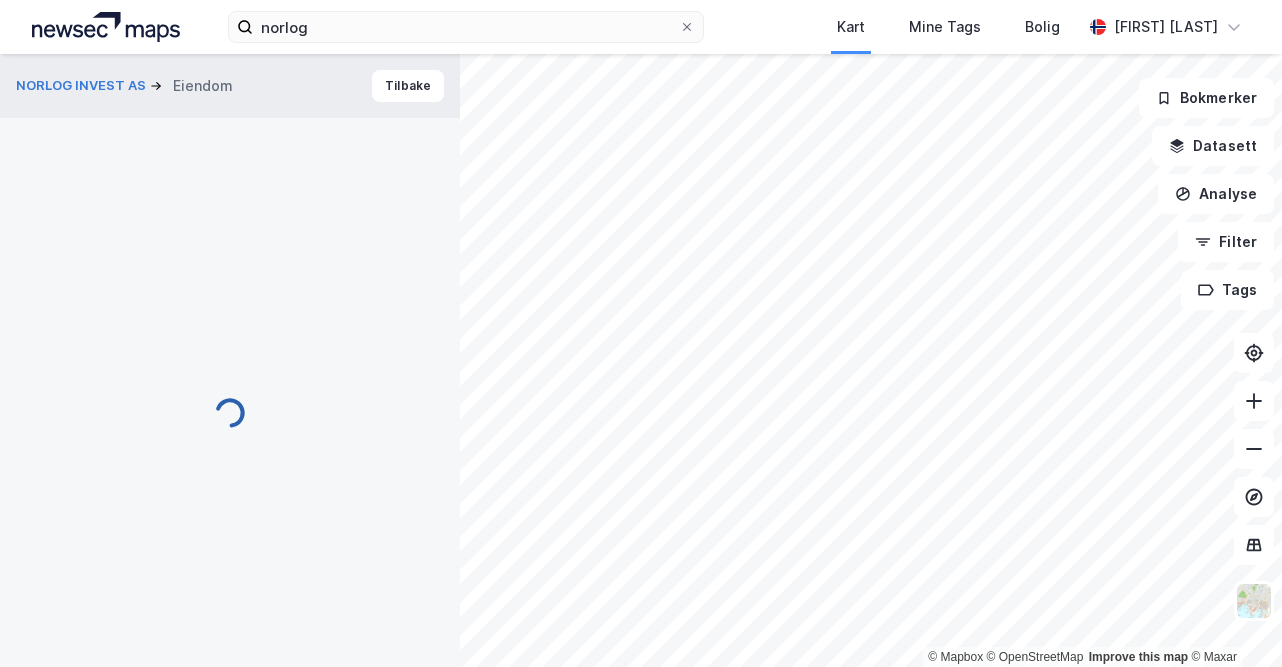 scroll, scrollTop: 27, scrollLeft: 0, axis: vertical 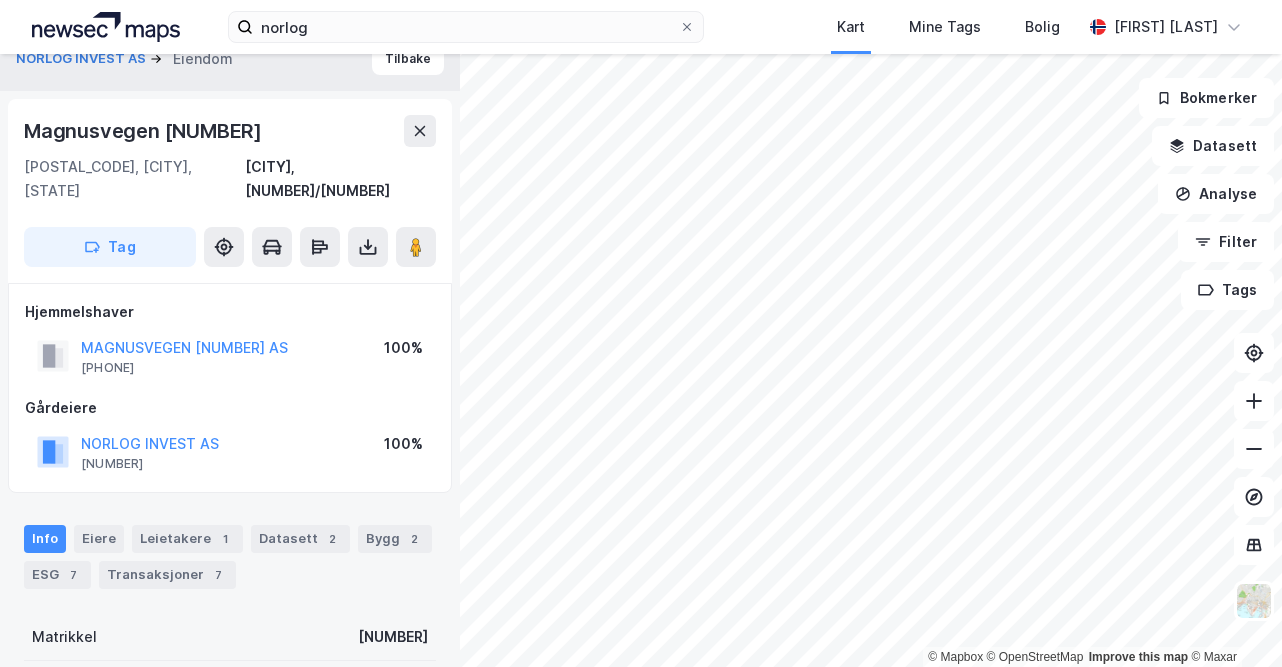 click on "Magnusvegen [NUMBER]" at bounding box center [145, 131] 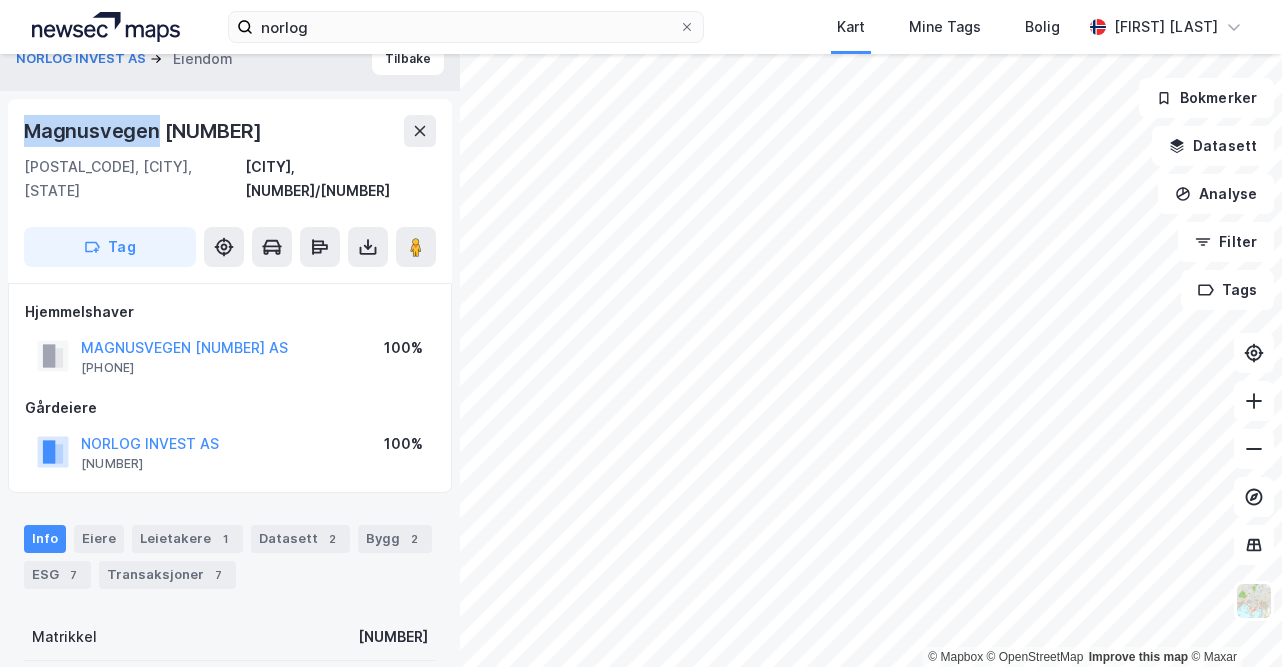 click on "Magnusvegen [NUMBER]" at bounding box center [145, 131] 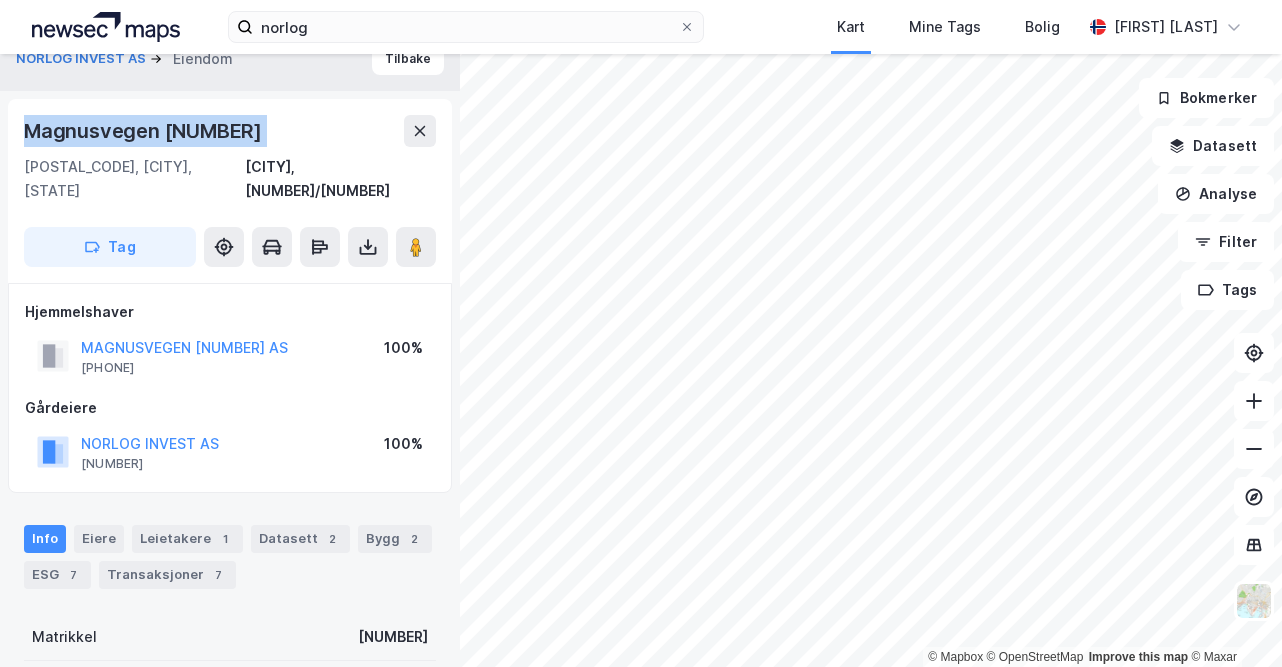 click on "Magnusvegen [NUMBER]" at bounding box center (145, 131) 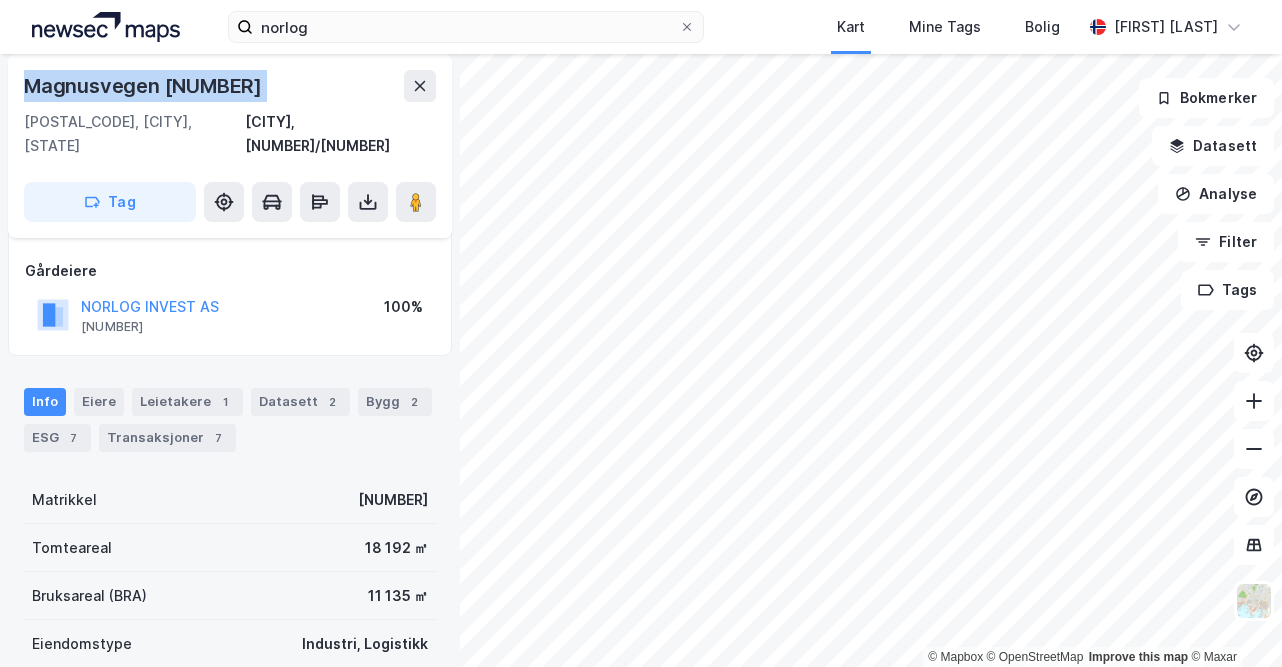 scroll, scrollTop: 171, scrollLeft: 0, axis: vertical 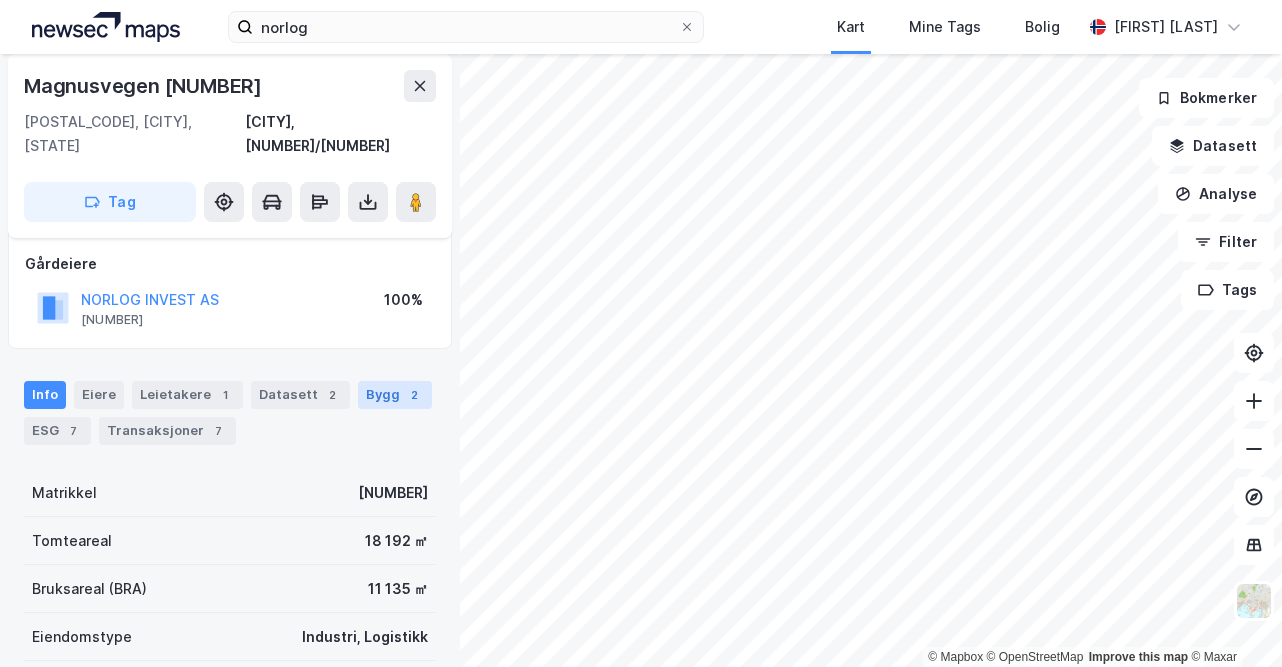 click on "Bygg 2" at bounding box center [395, 395] 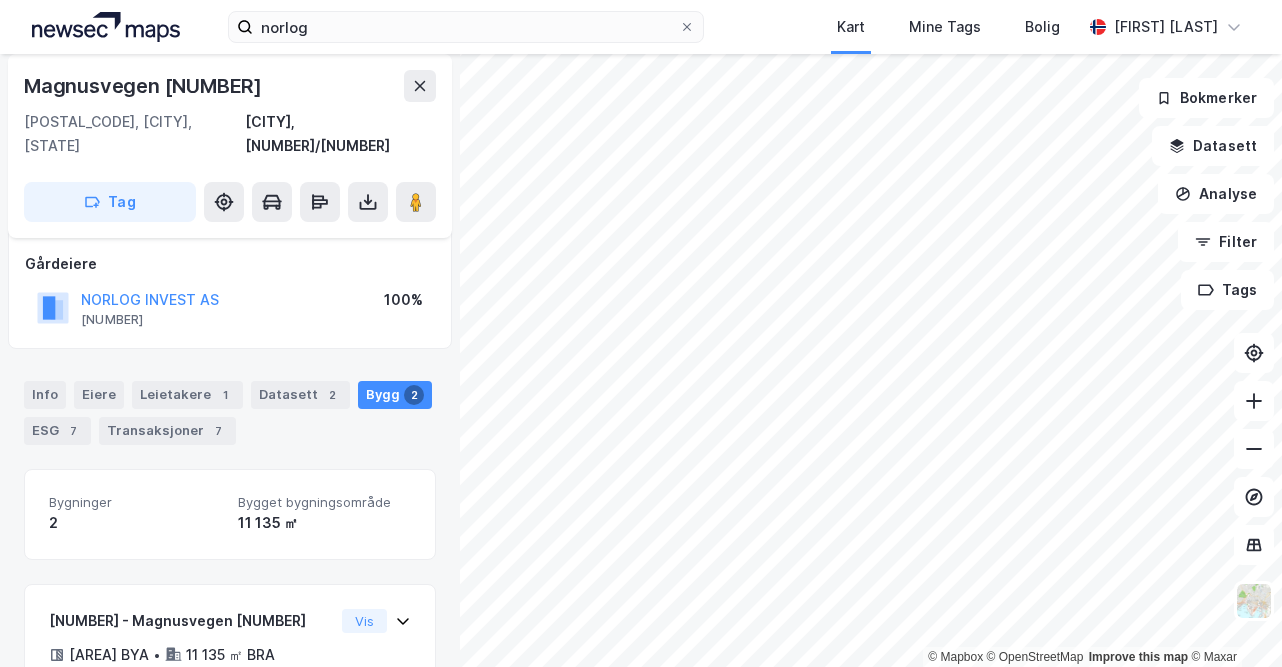 scroll, scrollTop: 410, scrollLeft: 0, axis: vertical 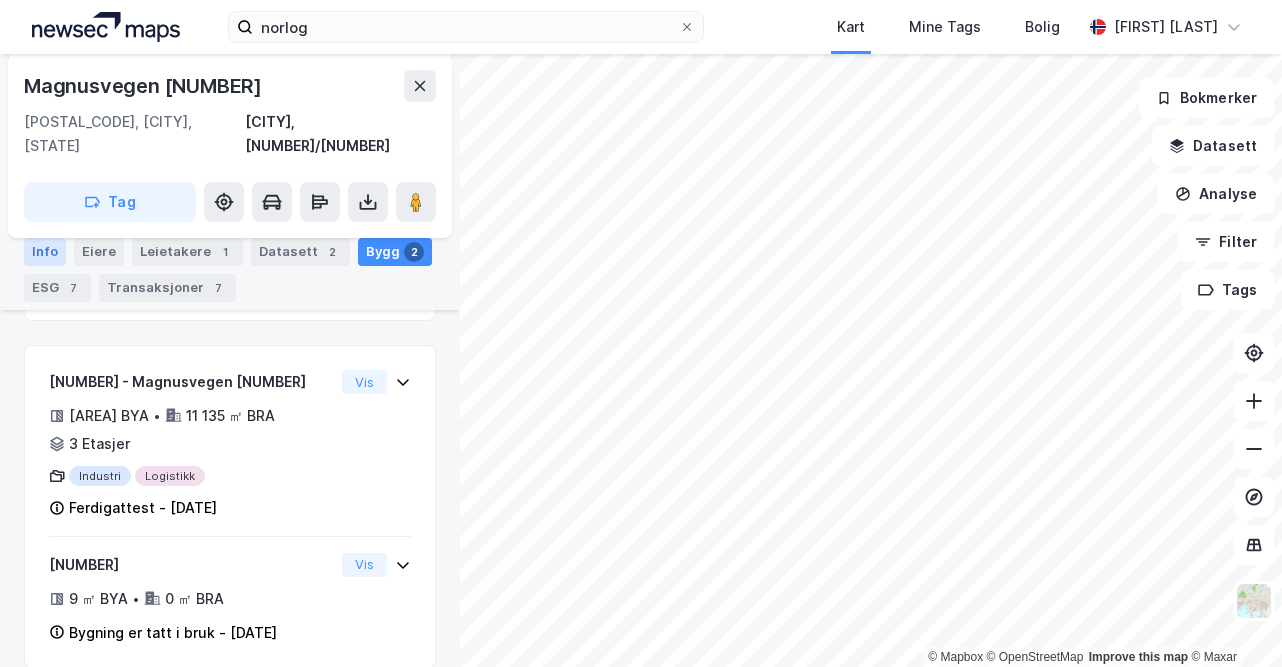click on "Info" at bounding box center [45, 252] 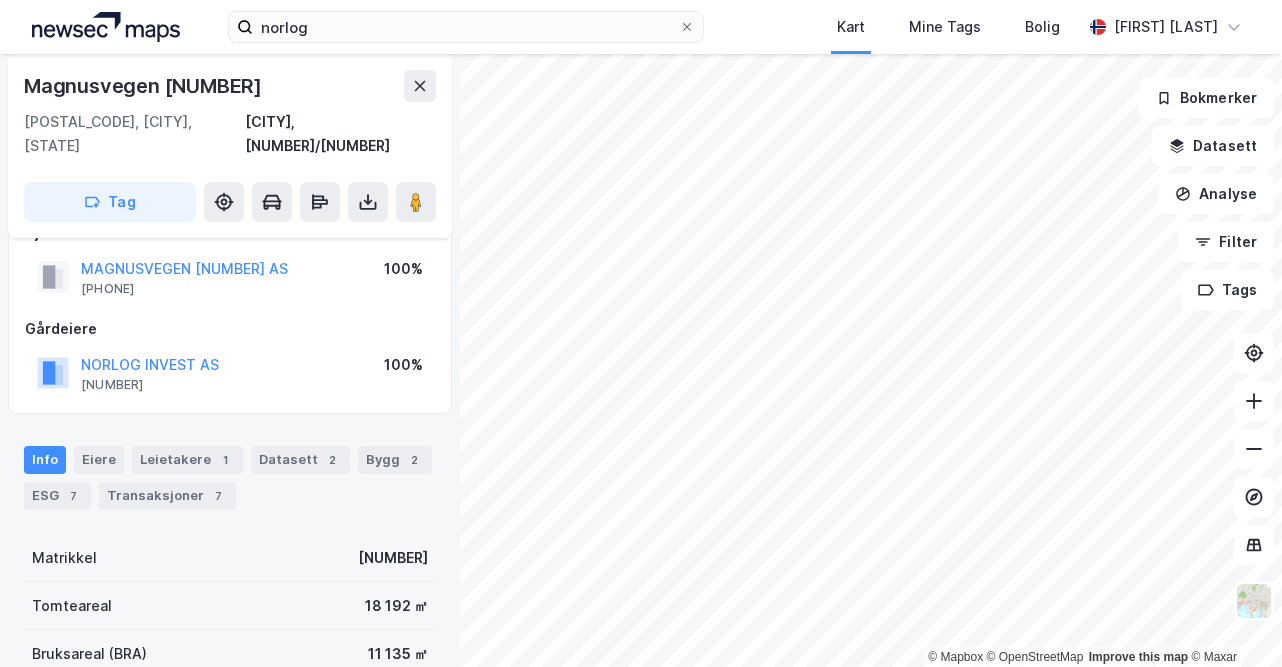 scroll, scrollTop: 104, scrollLeft: 0, axis: vertical 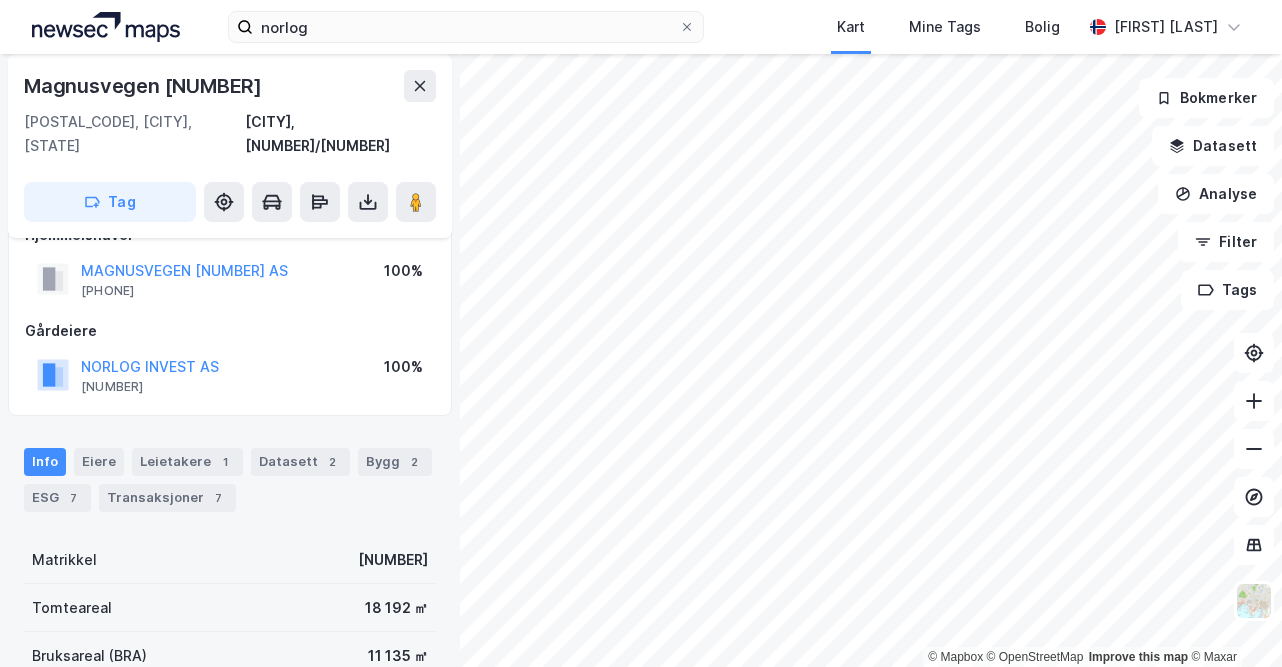 click on "NORLOG INVEST AS" at bounding box center (150, 367) 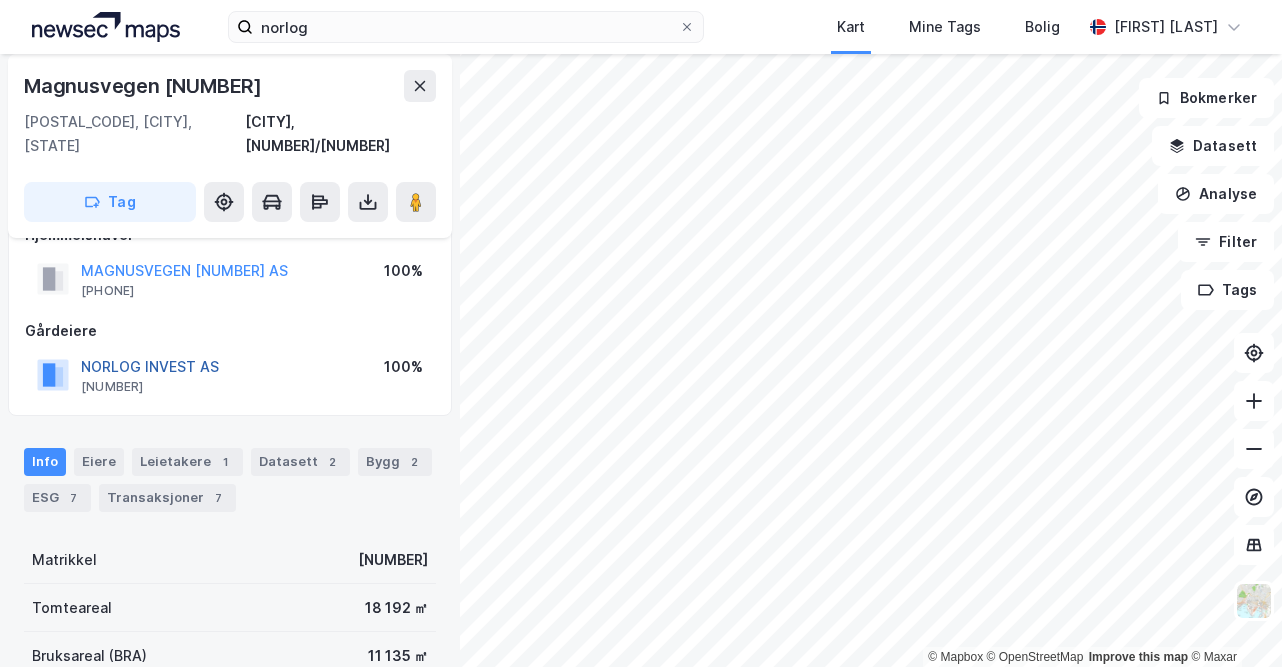 click on "NORLOG INVEST AS" at bounding box center (0, 0) 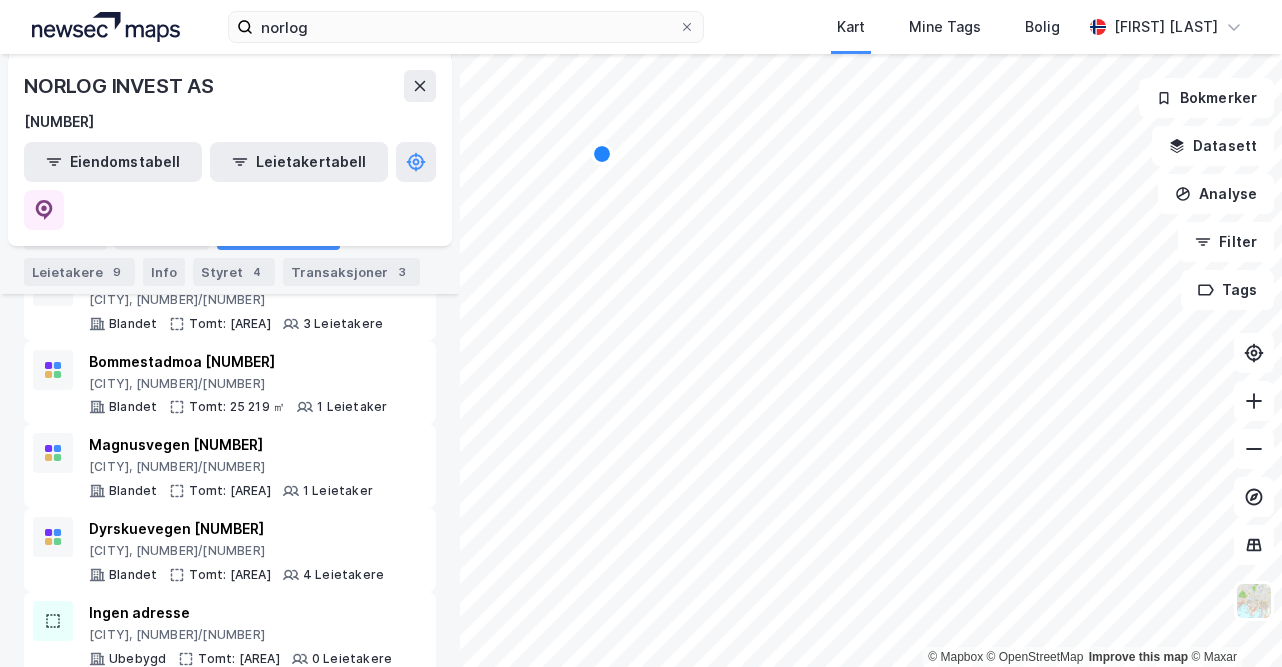 scroll, scrollTop: 300, scrollLeft: 0, axis: vertical 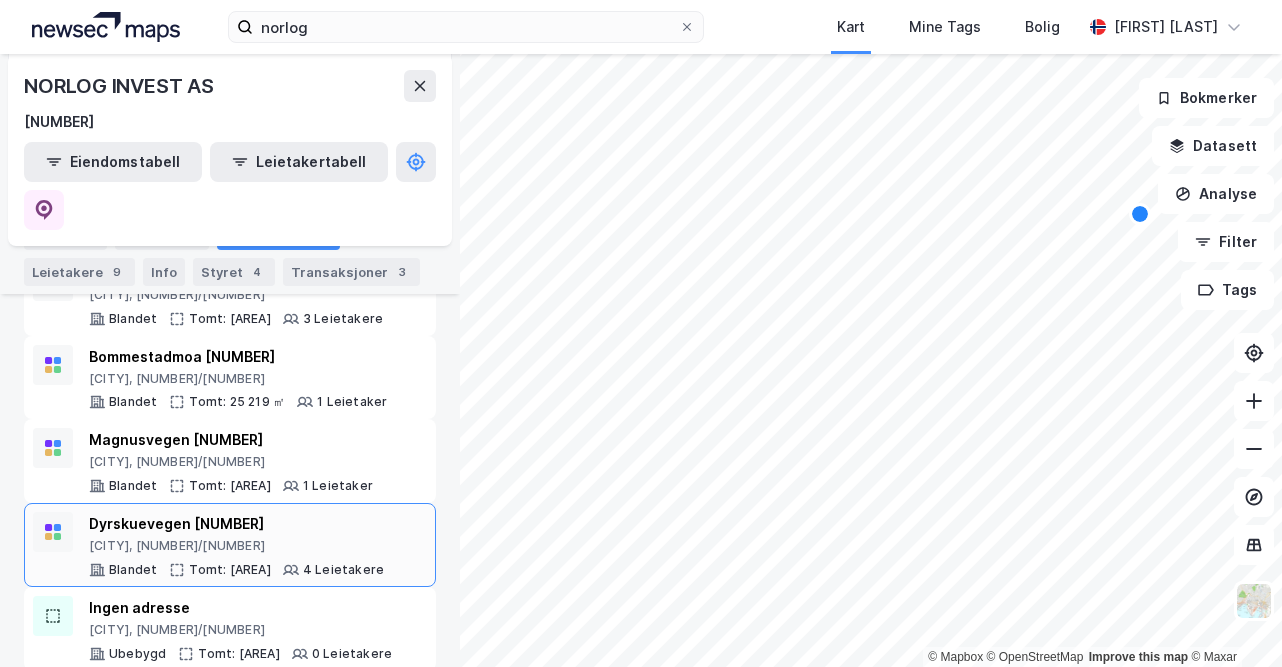 click on "Dyrskuevegen [NUMBER]" at bounding box center (236, 524) 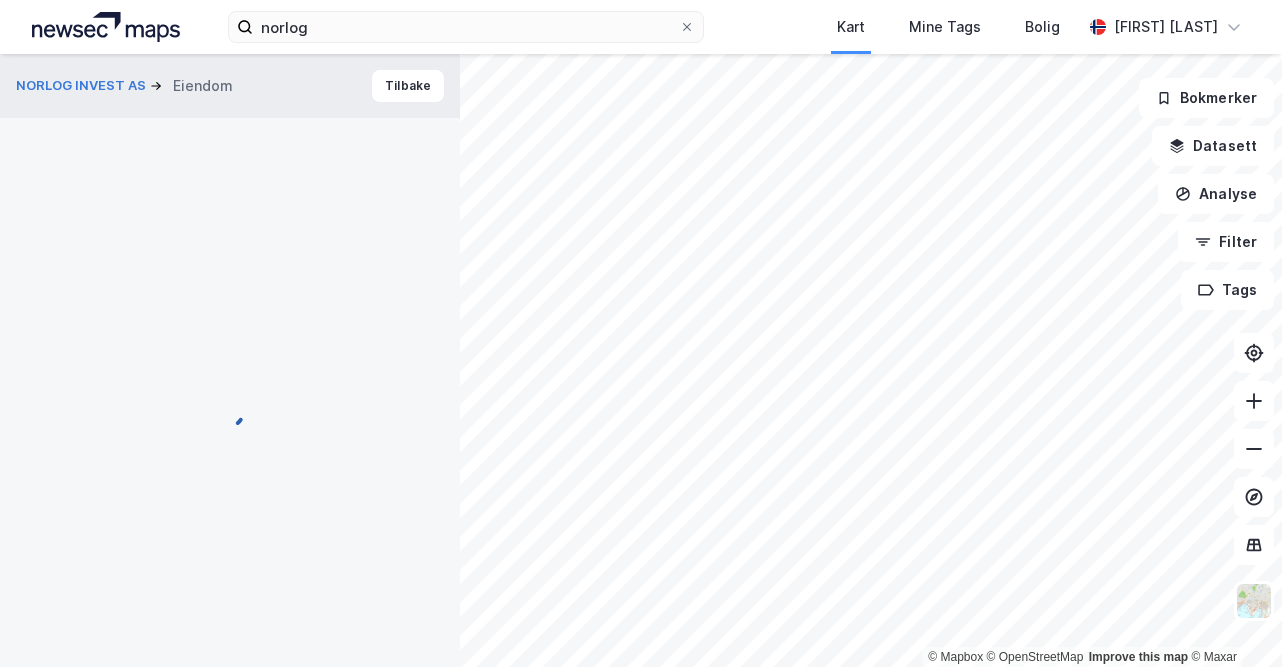 scroll, scrollTop: 104, scrollLeft: 0, axis: vertical 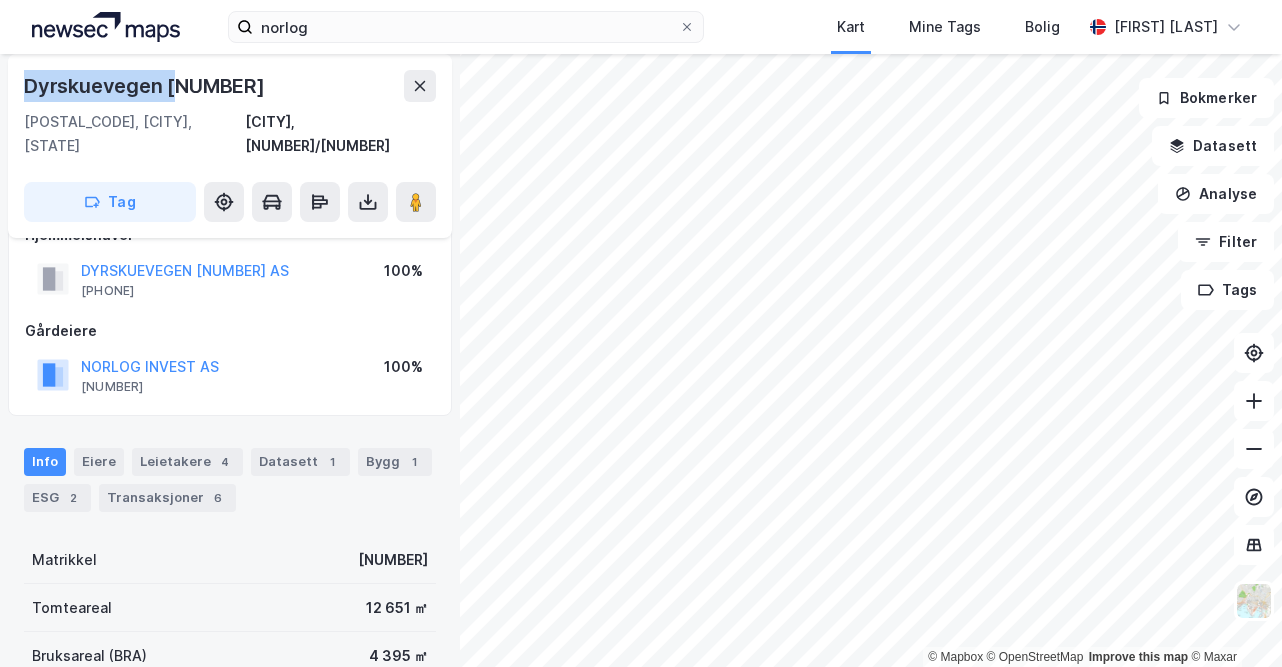 drag, startPoint x: 178, startPoint y: 89, endPoint x: 24, endPoint y: 73, distance: 154.82893 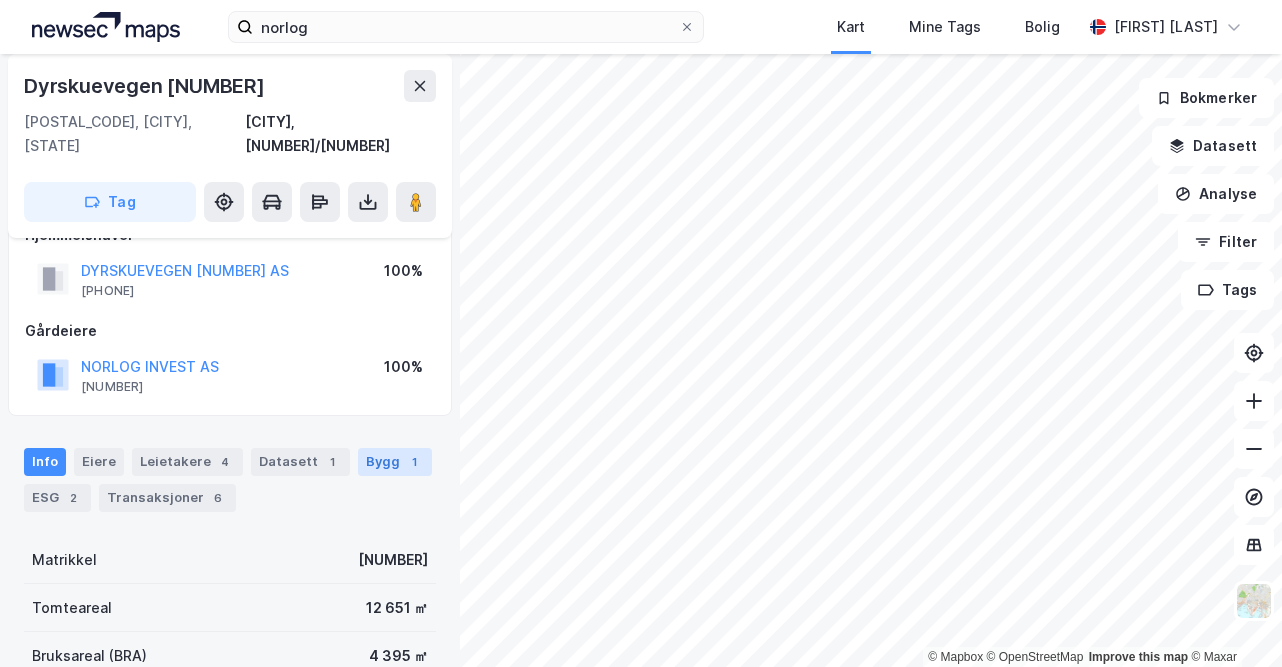 click on "Bygg 1" at bounding box center (395, 462) 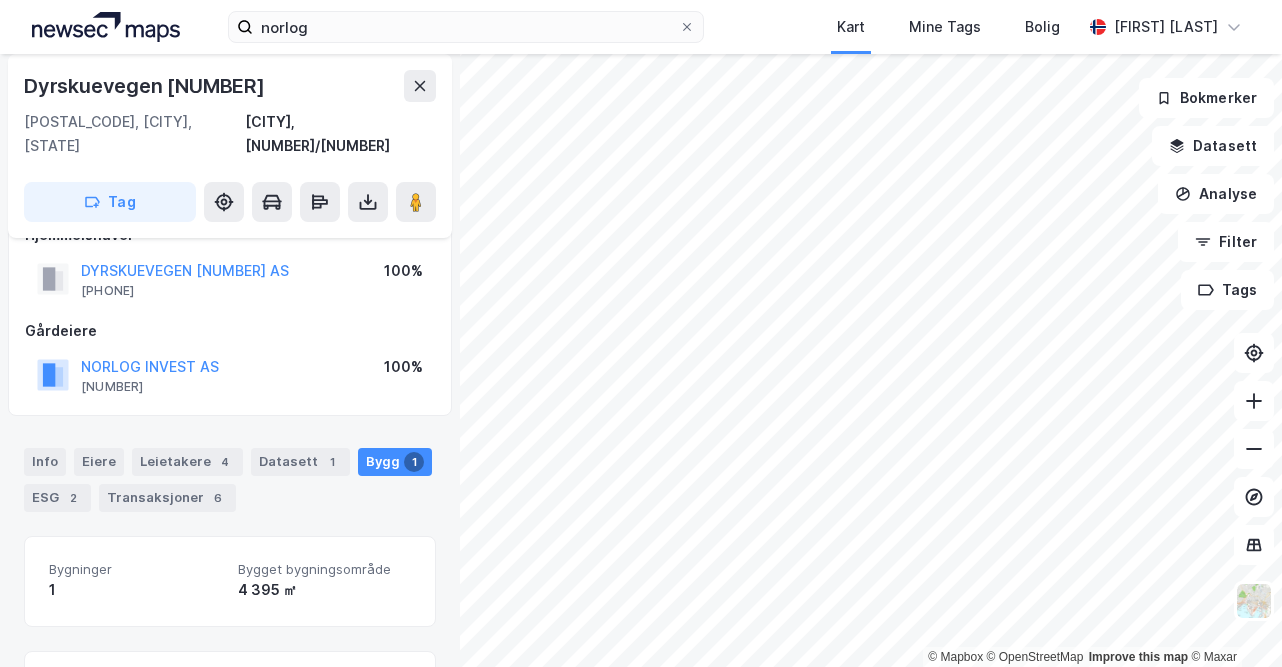 scroll, scrollTop: 285, scrollLeft: 0, axis: vertical 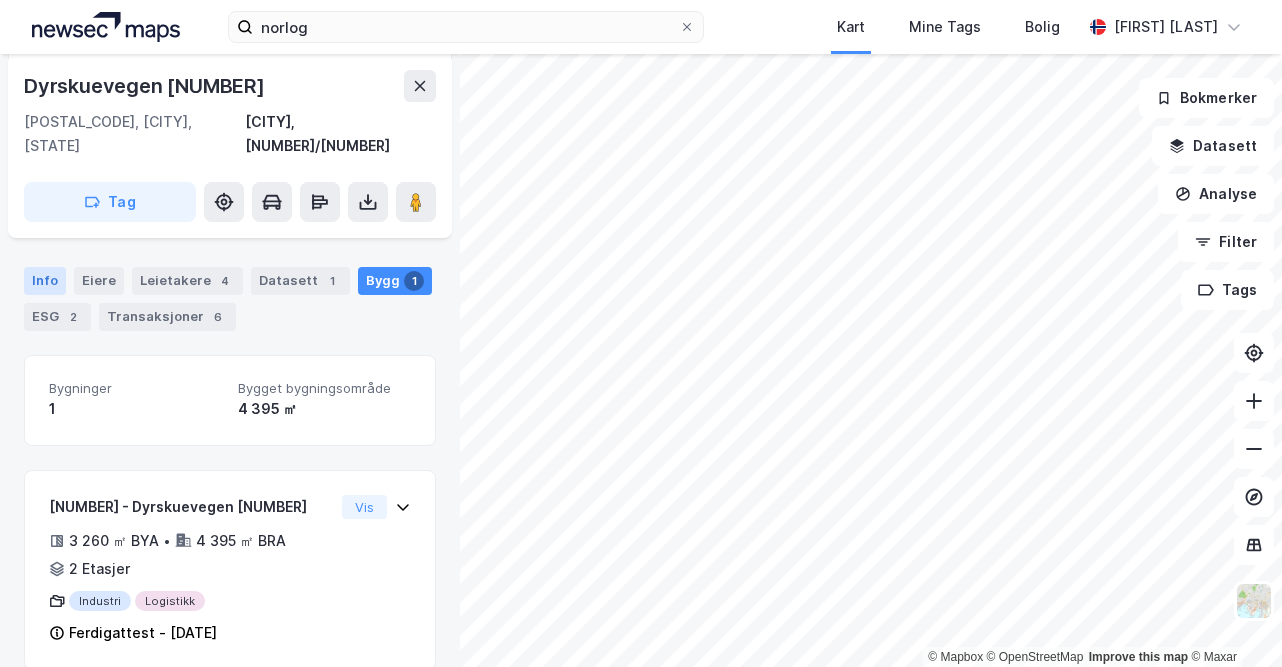 click on "Info" at bounding box center [45, 281] 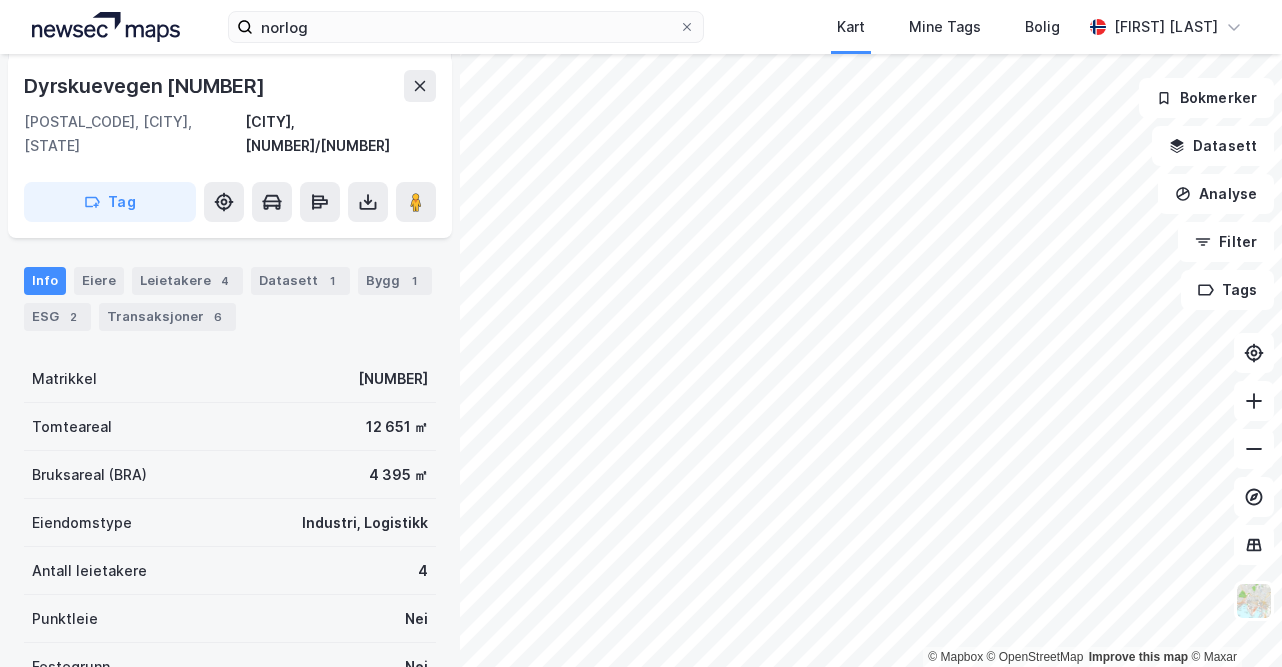 scroll, scrollTop: 0, scrollLeft: 0, axis: both 